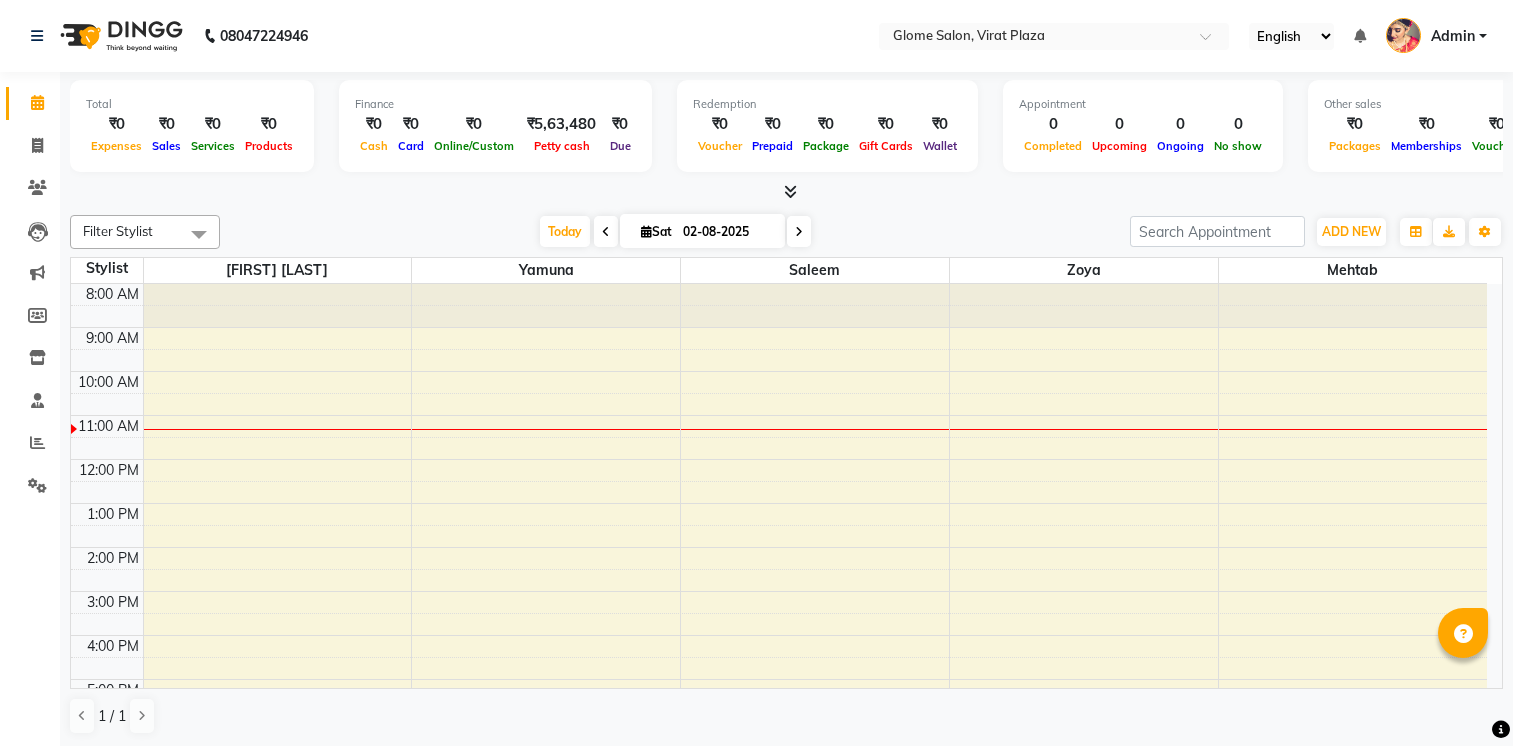 scroll, scrollTop: 0, scrollLeft: 0, axis: both 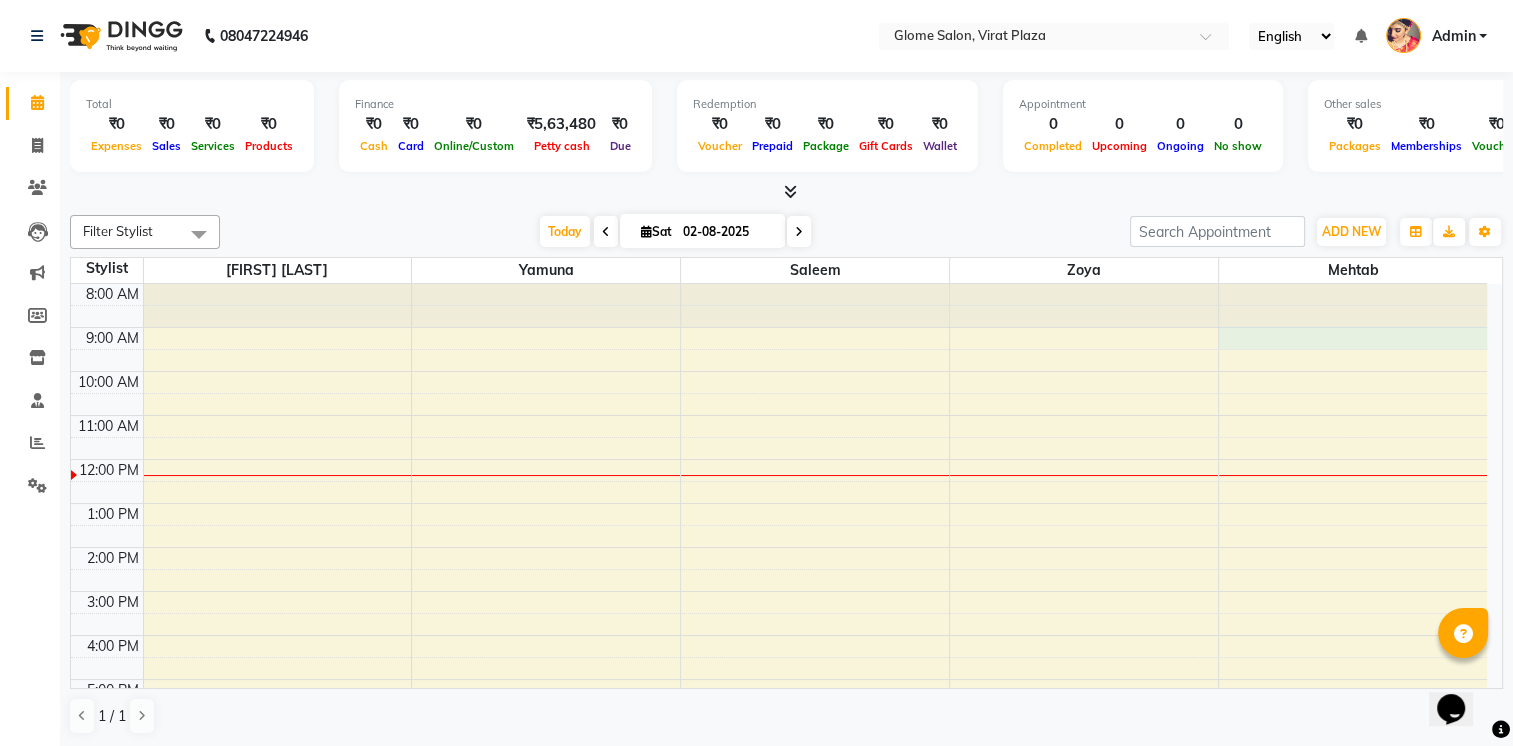 click on "8:00 AM 9:00 AM 10:00 AM 11:00 AM 12:00 PM 1:00 PM 2:00 PM 3:00 PM 4:00 PM 5:00 PM 6:00 PM 7:00 PM 8:00 PM" at bounding box center [779, 569] 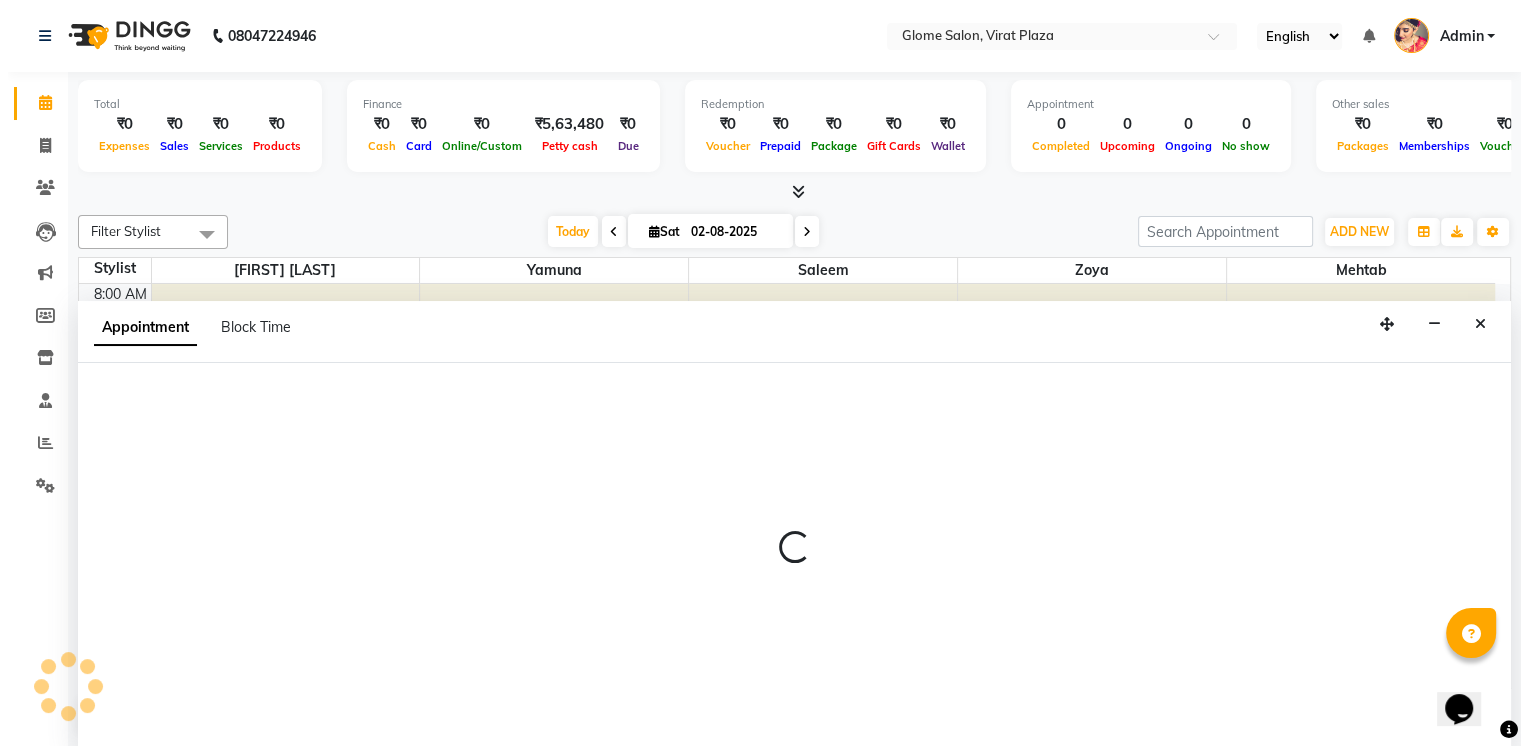 scroll, scrollTop: 0, scrollLeft: 0, axis: both 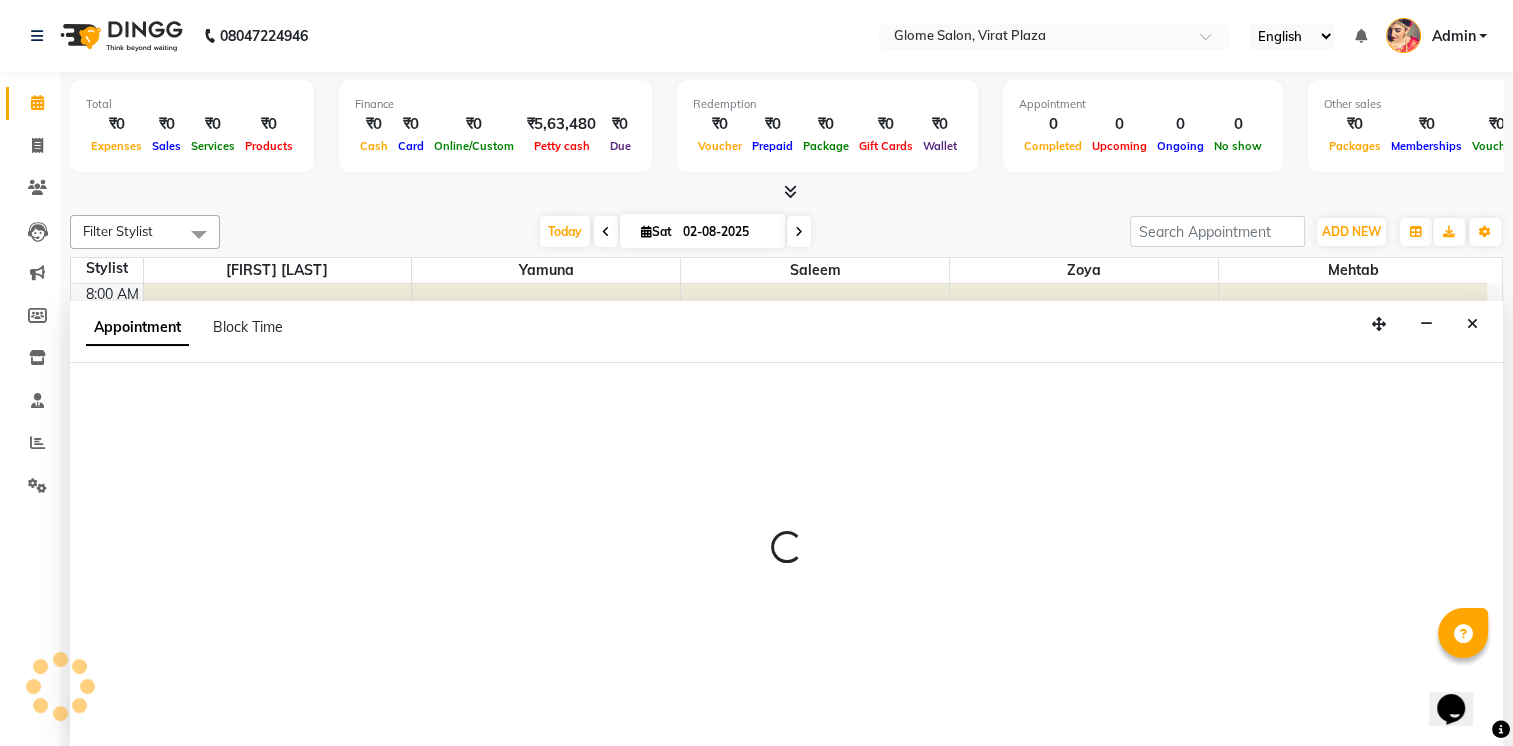 select on "87909" 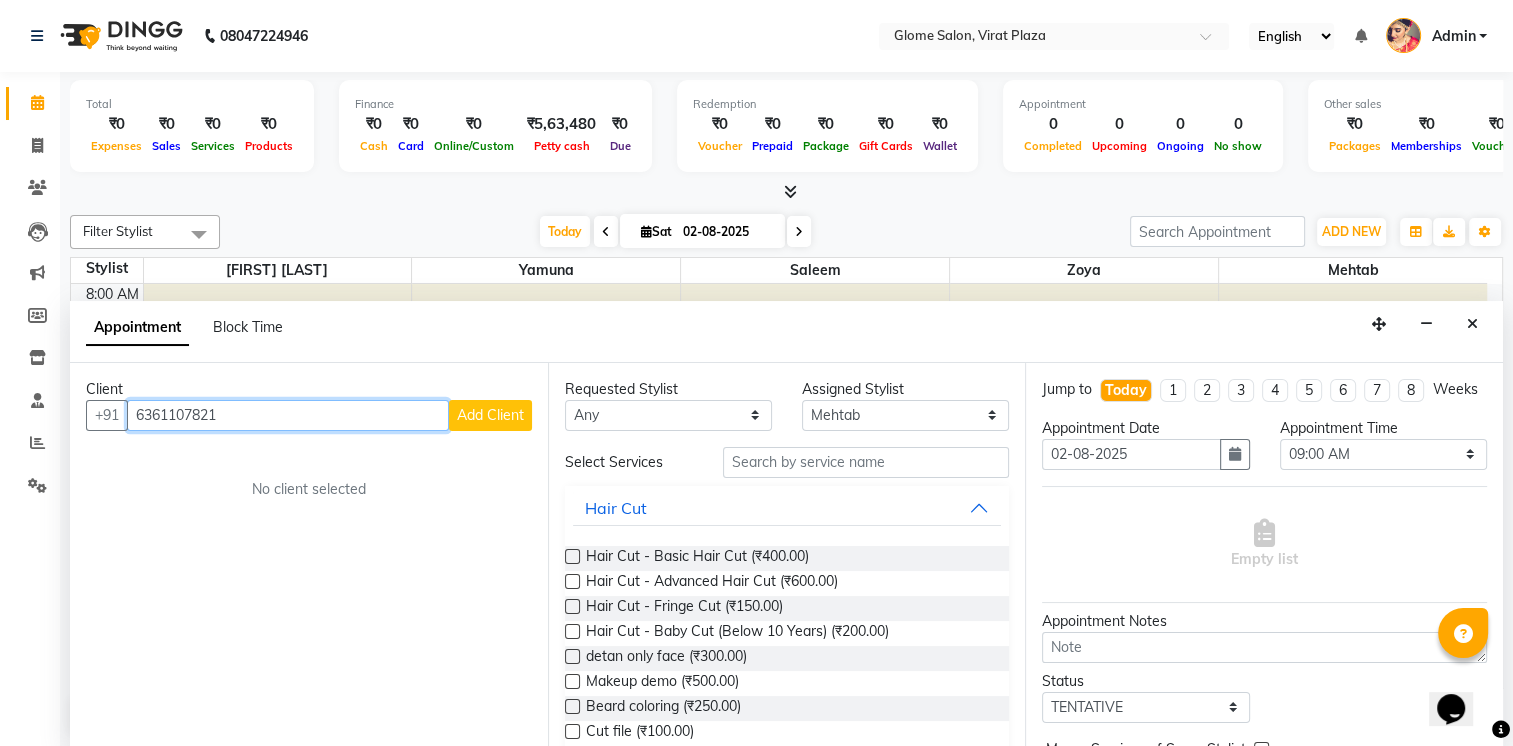 type on "6361107821" 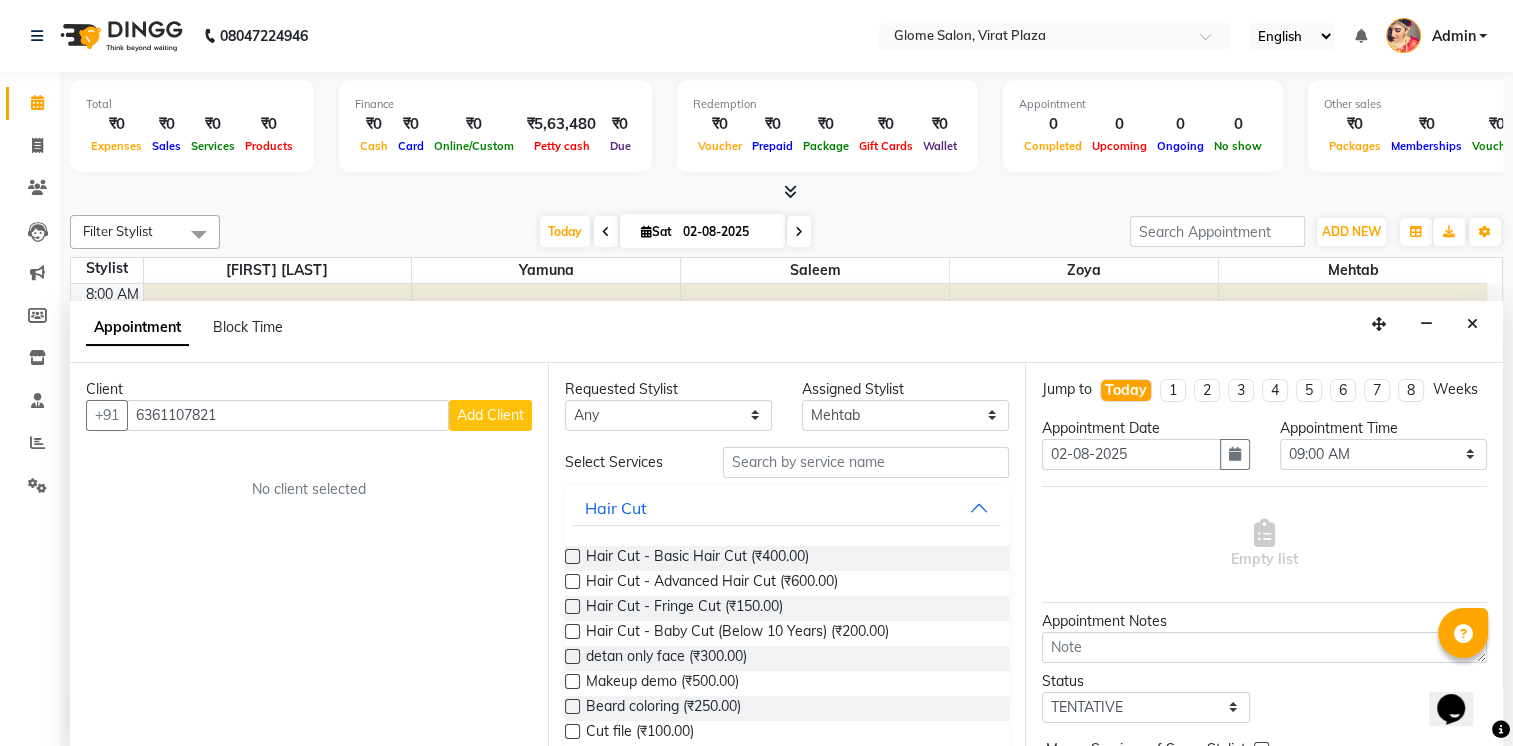 click on "Add Client" at bounding box center (490, 415) 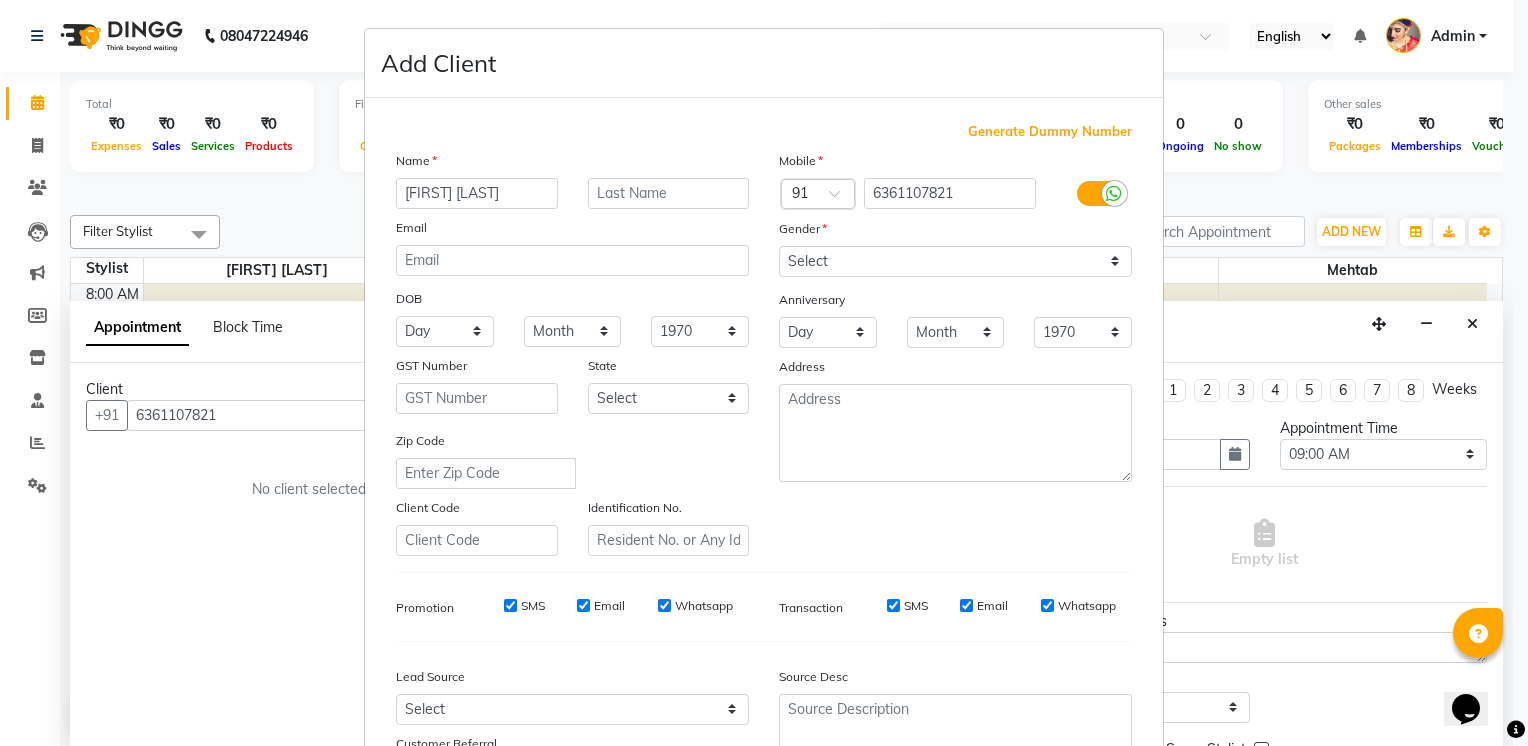 type on "[FIRST] [LAST]" 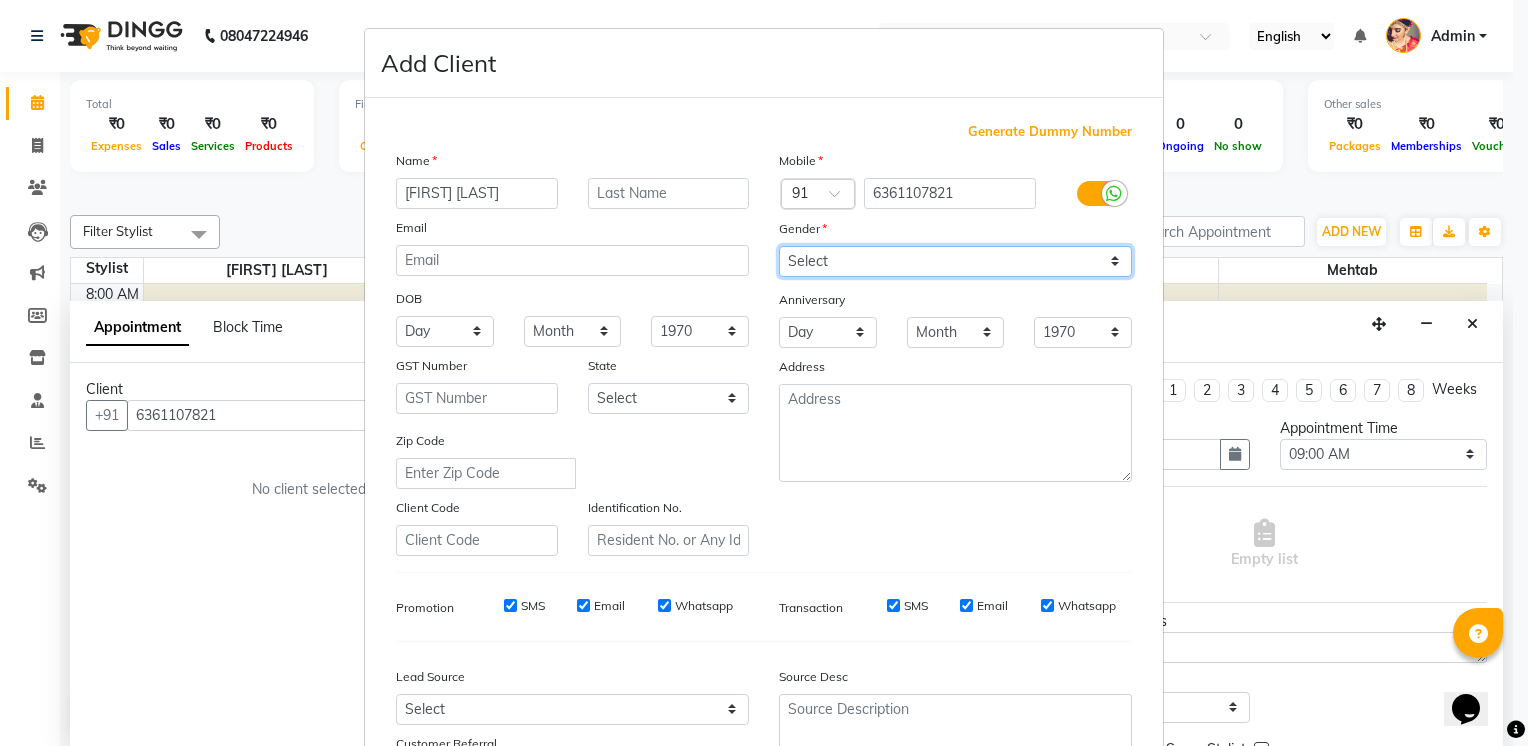 click on "Select Male Female Other Prefer Not To Say" at bounding box center (955, 261) 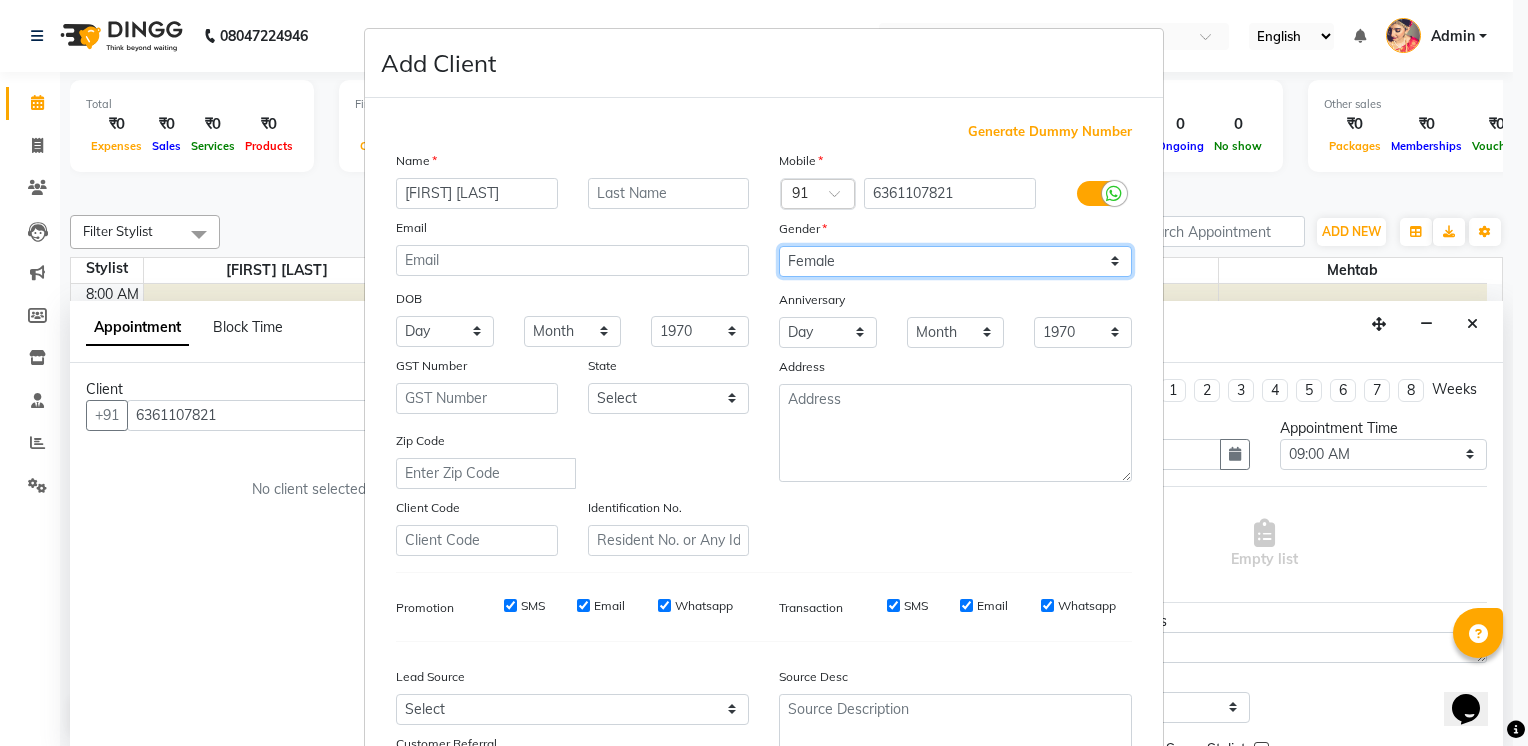 click on "Select Male Female Other Prefer Not To Say" at bounding box center [955, 261] 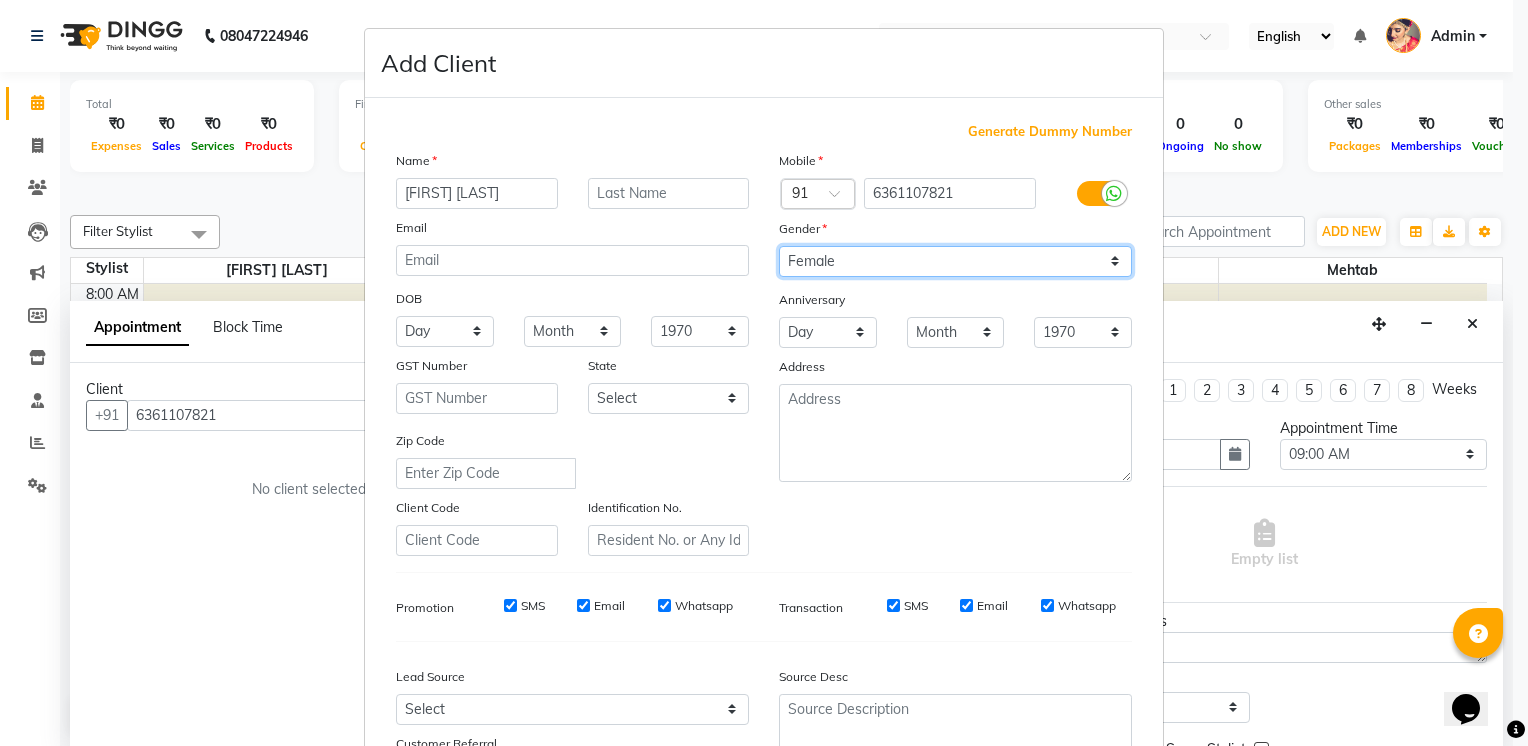 select on "male" 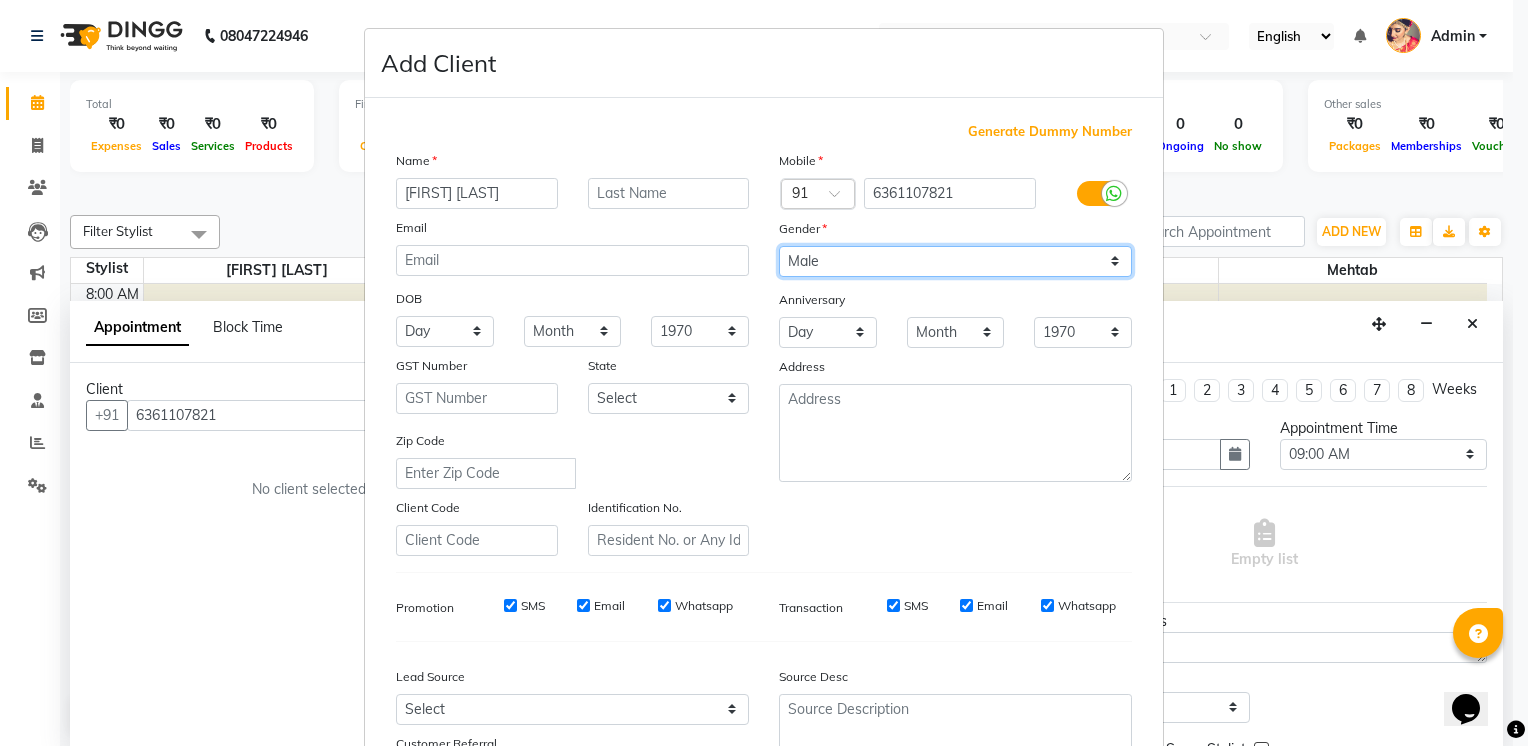 click on "Select Male Female Other Prefer Not To Say" at bounding box center [955, 261] 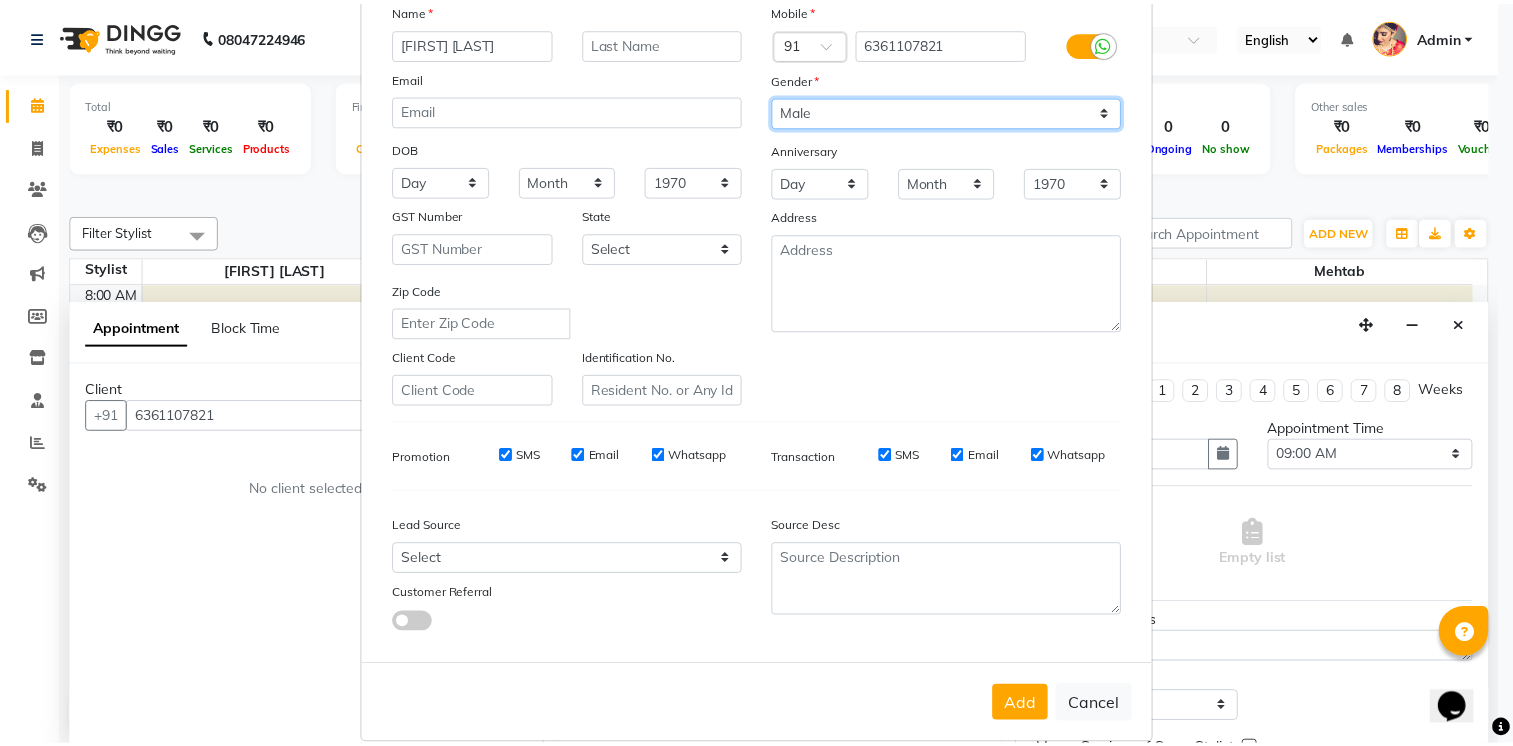 scroll, scrollTop: 186, scrollLeft: 0, axis: vertical 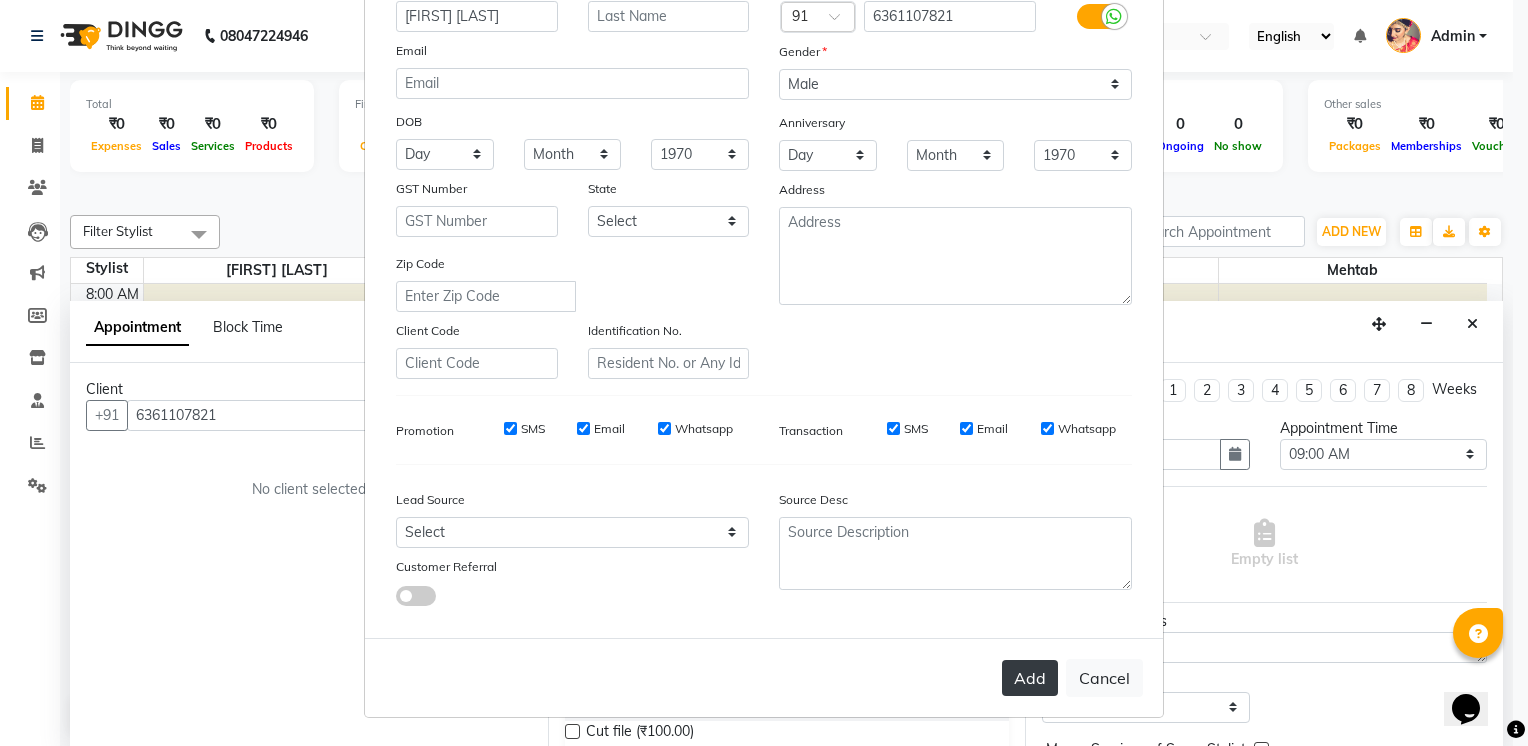 click on "Add" at bounding box center (1030, 678) 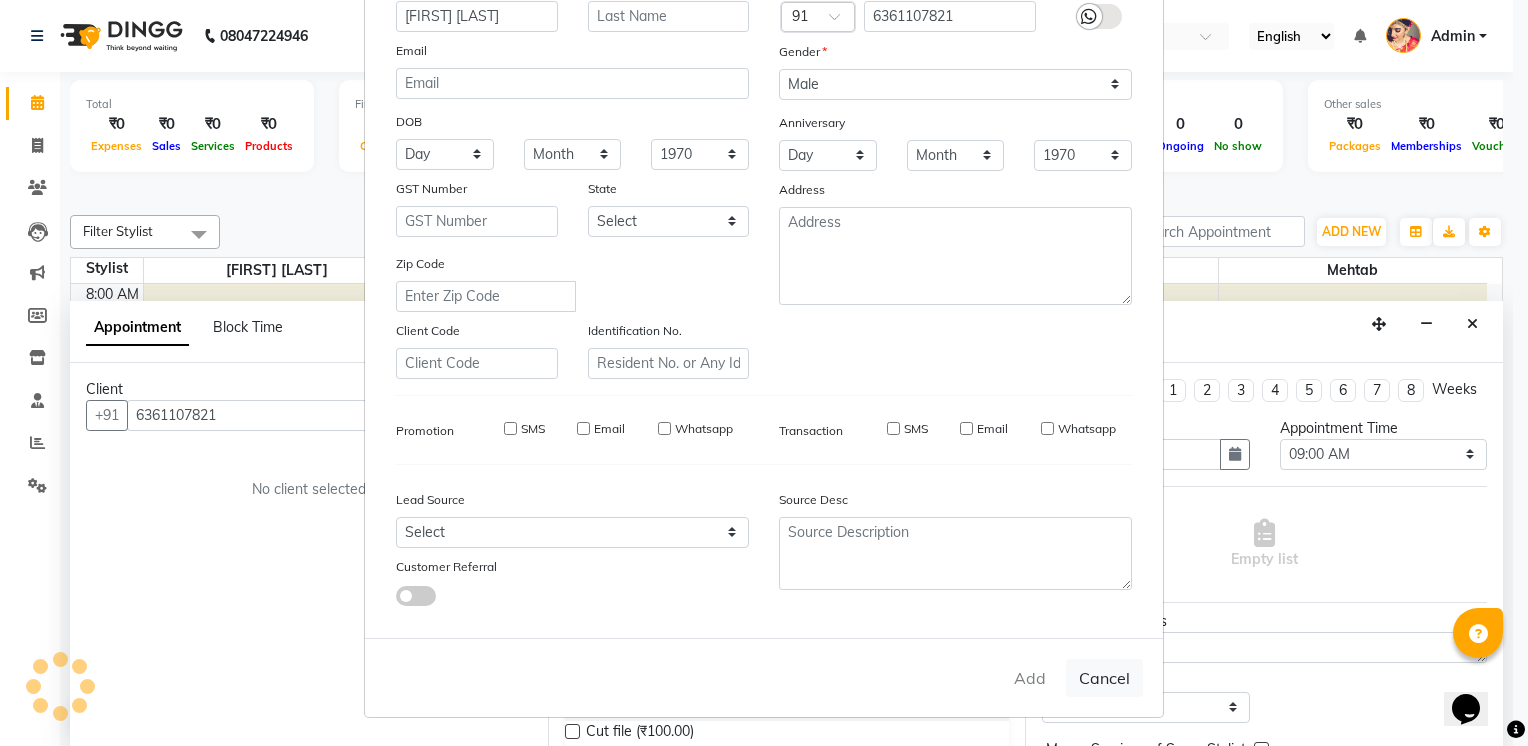 type 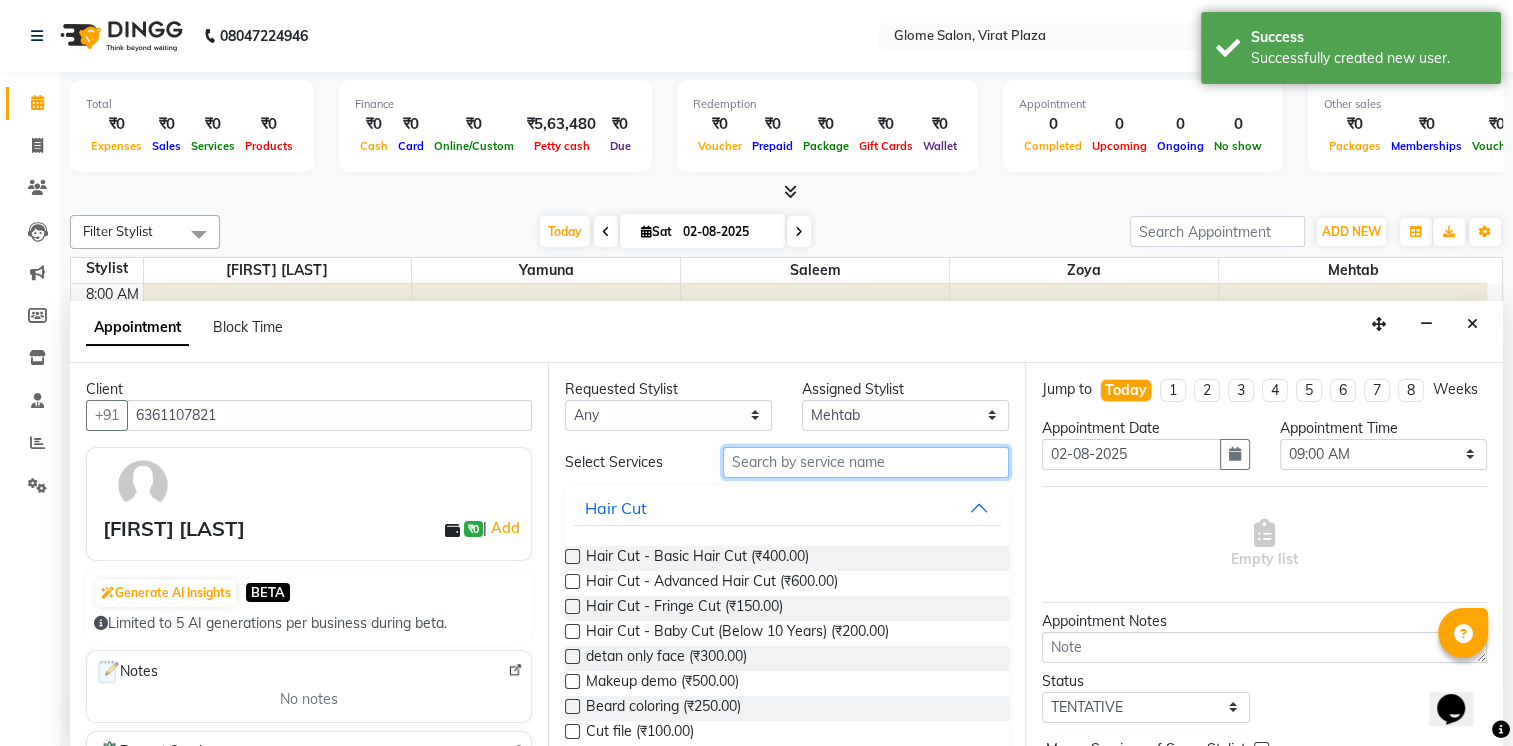click at bounding box center [866, 462] 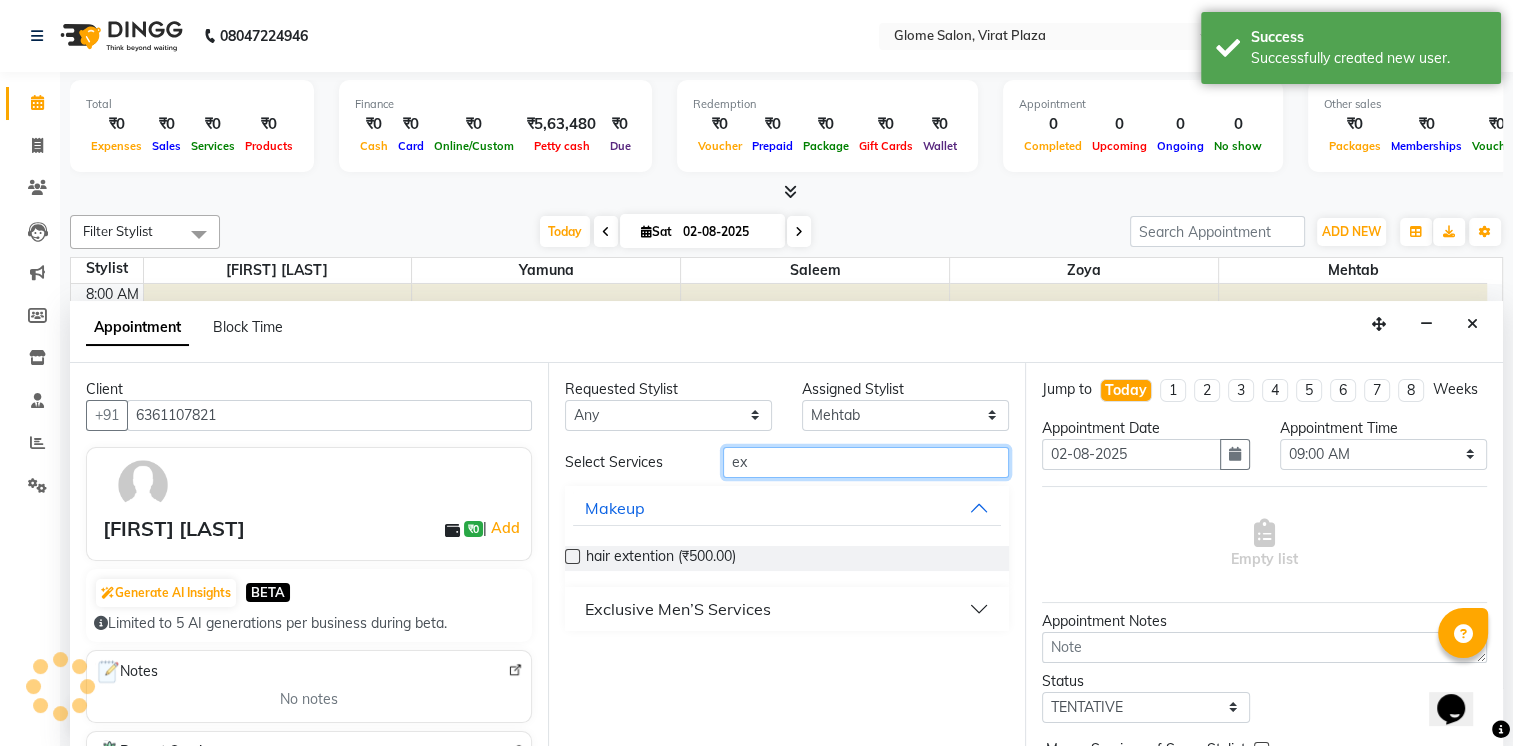 type on "ex" 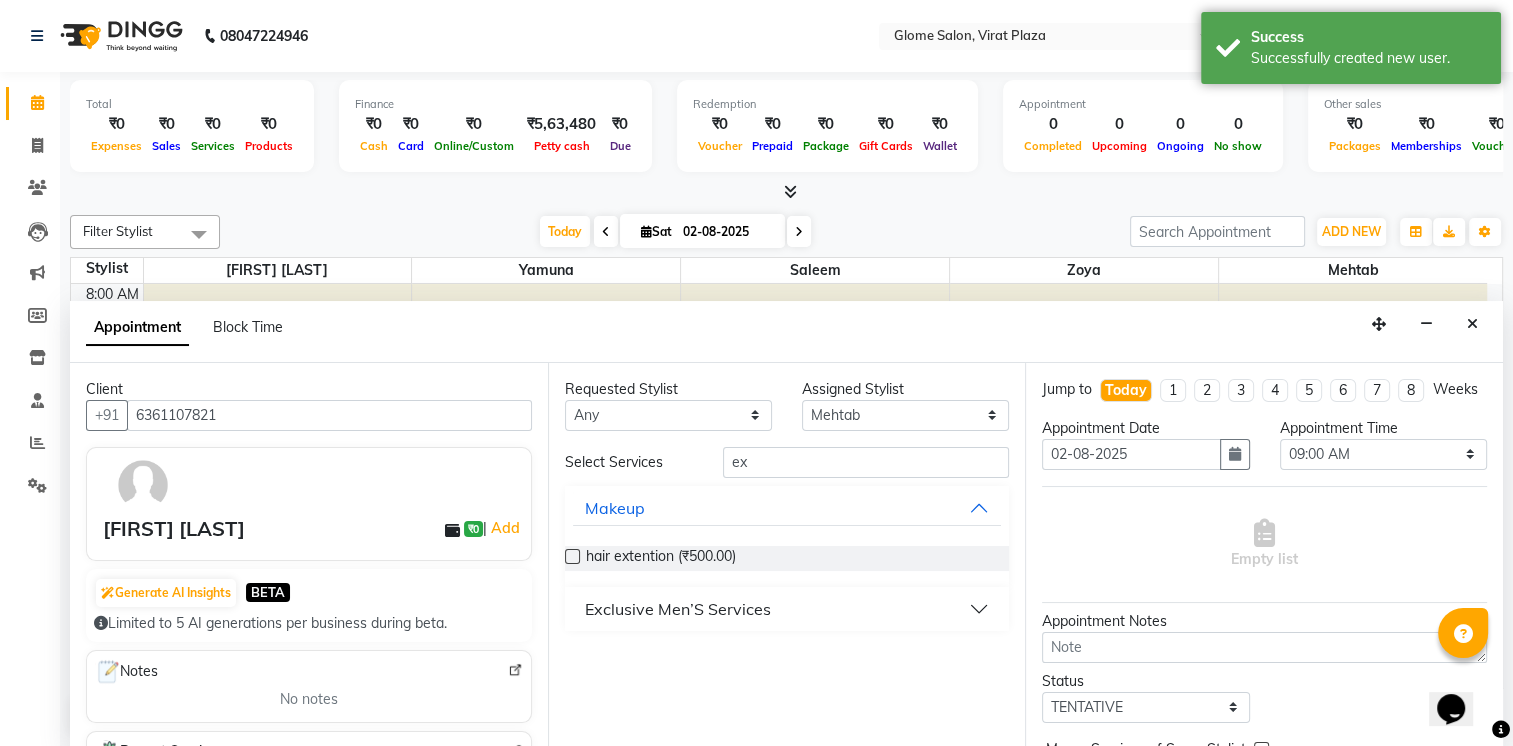 drag, startPoint x: 917, startPoint y: 617, endPoint x: 940, endPoint y: 483, distance: 135.95955 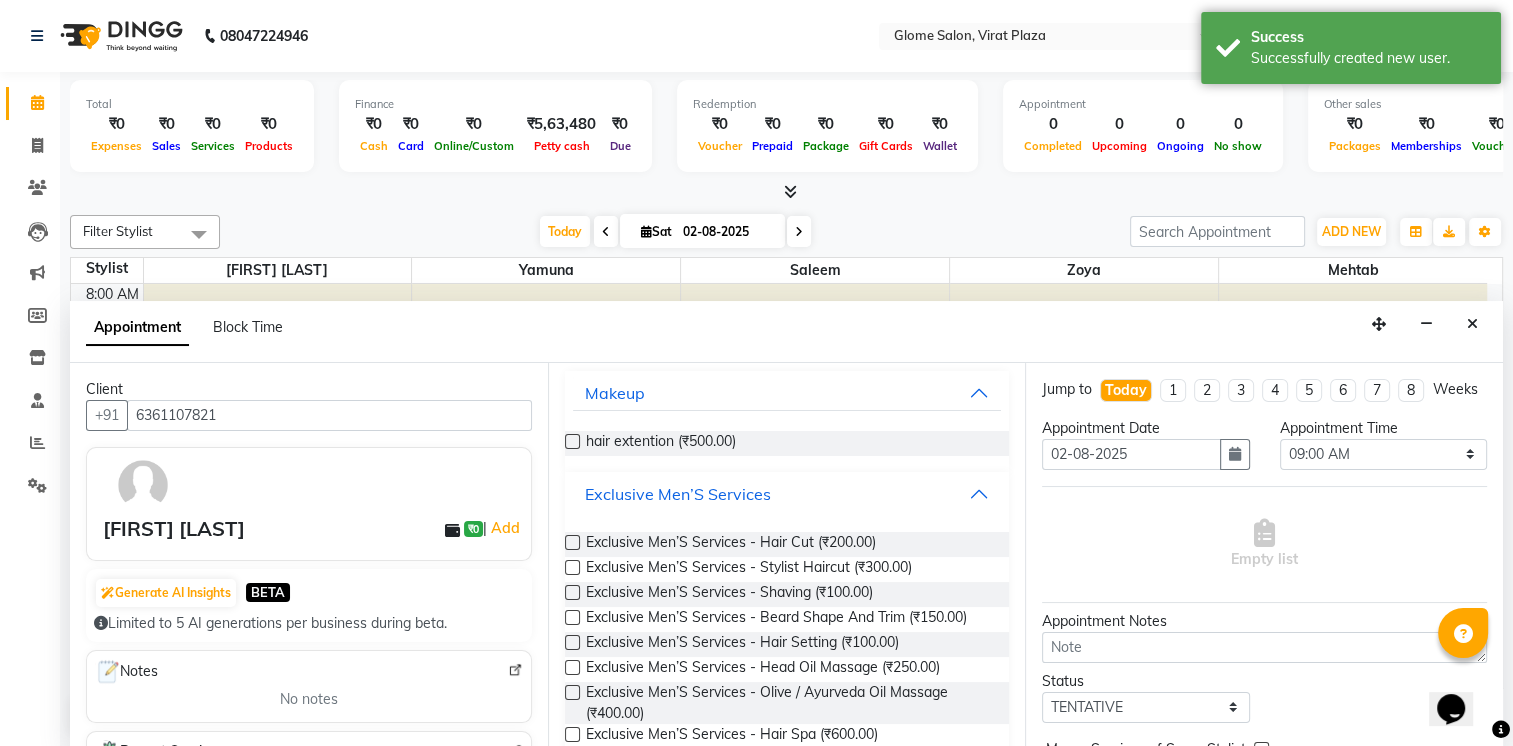 scroll, scrollTop: 200, scrollLeft: 0, axis: vertical 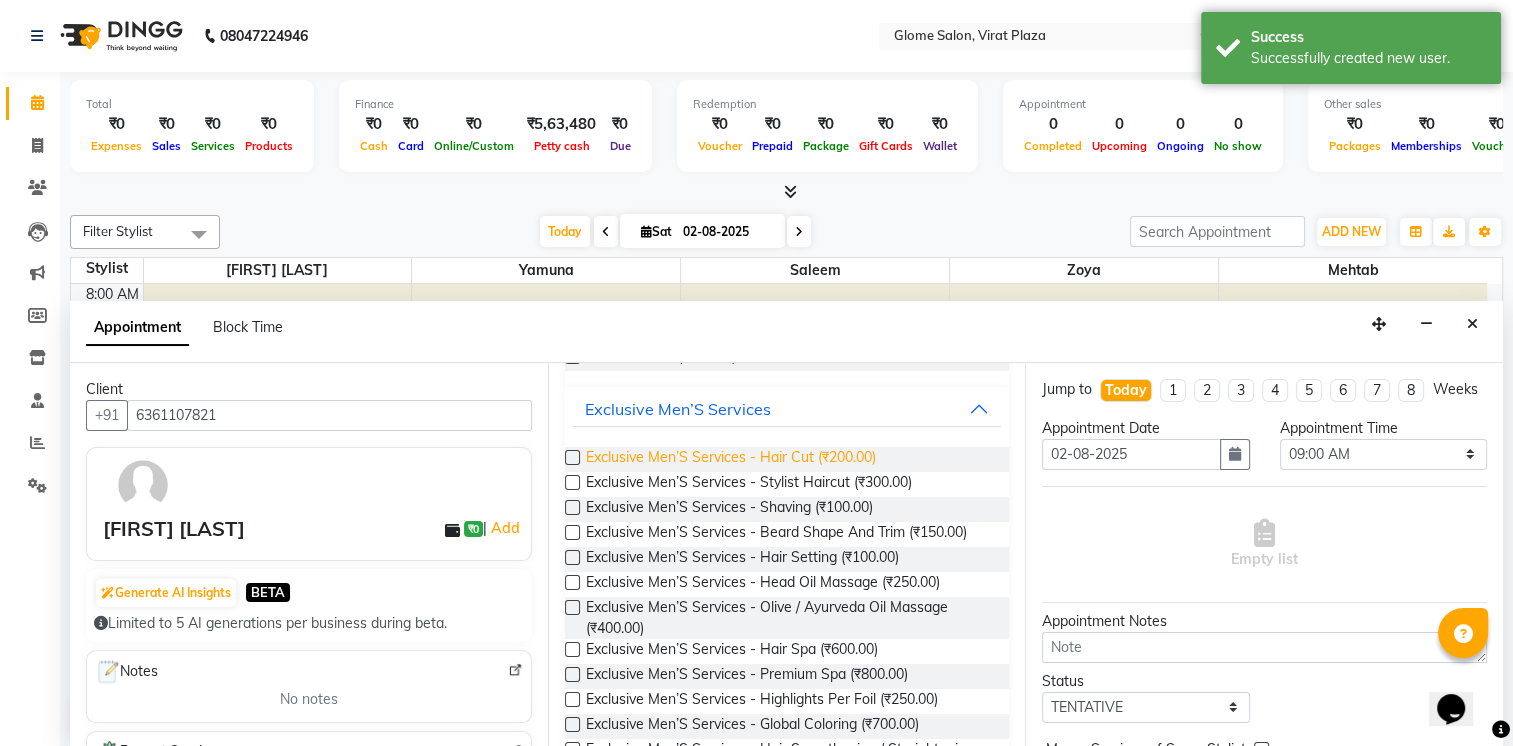 click on "Exclusive Men’S Services - Hair Cut (₹200.00)" at bounding box center (731, 459) 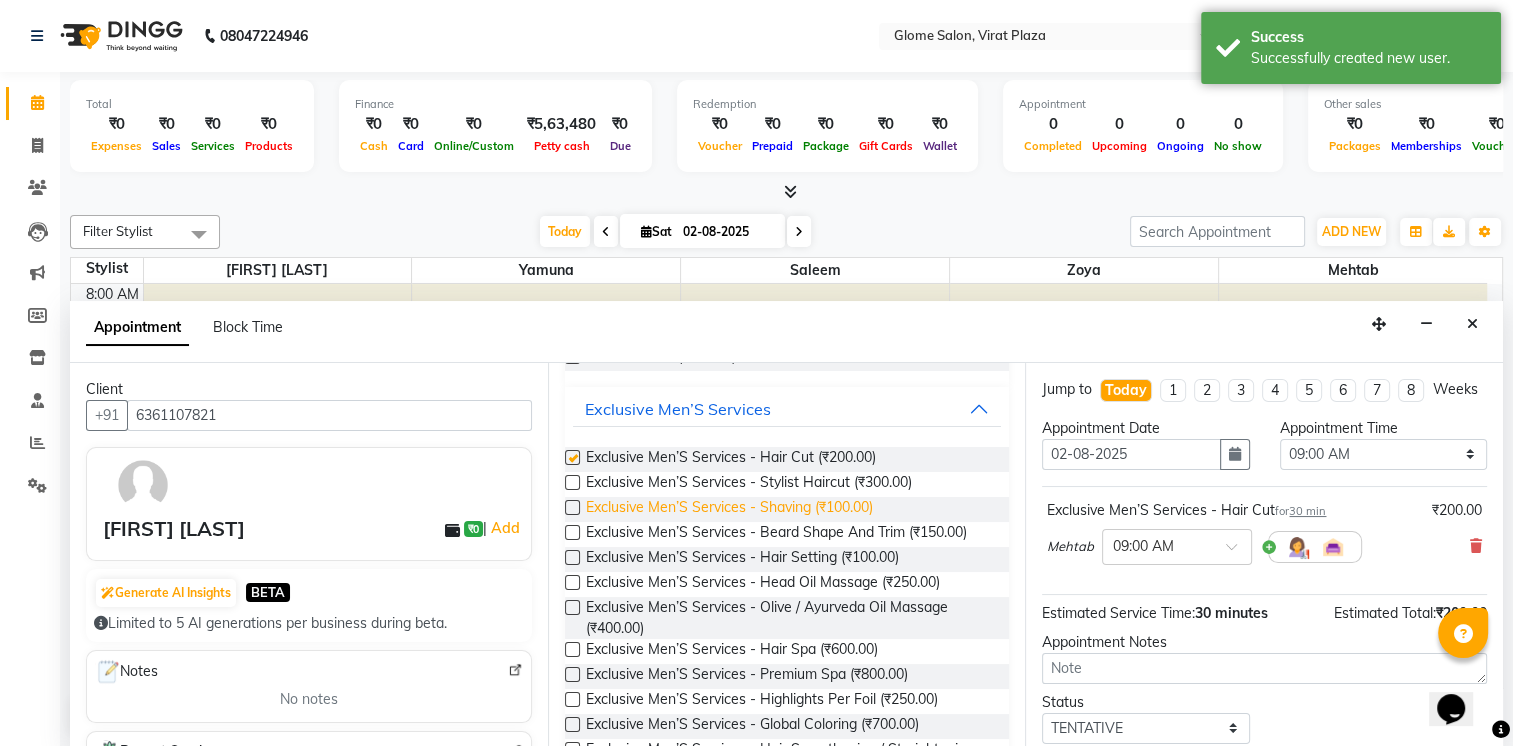 checkbox on "false" 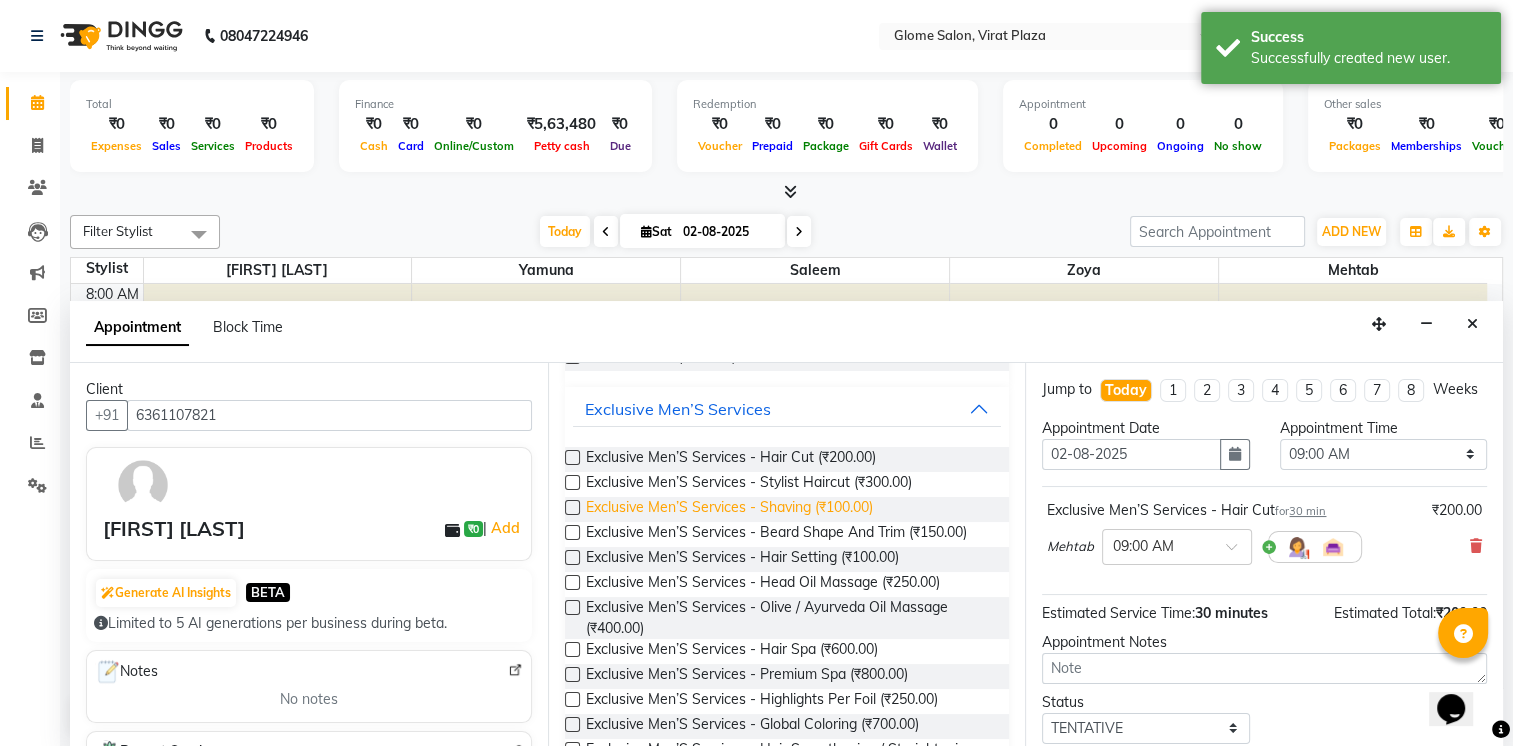 click on "Exclusive Men’S Services - Shaving (₹100.00)" at bounding box center [729, 509] 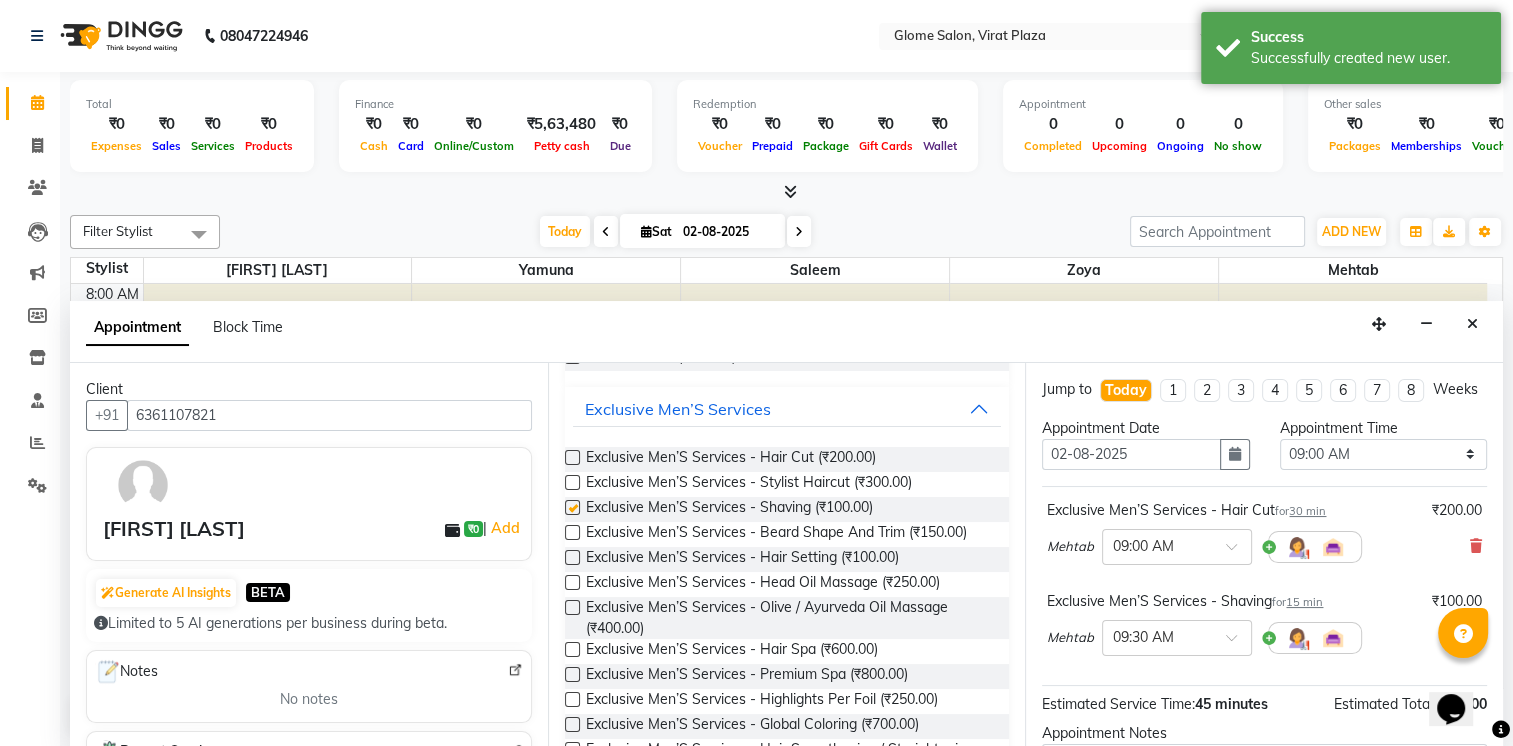 checkbox on "false" 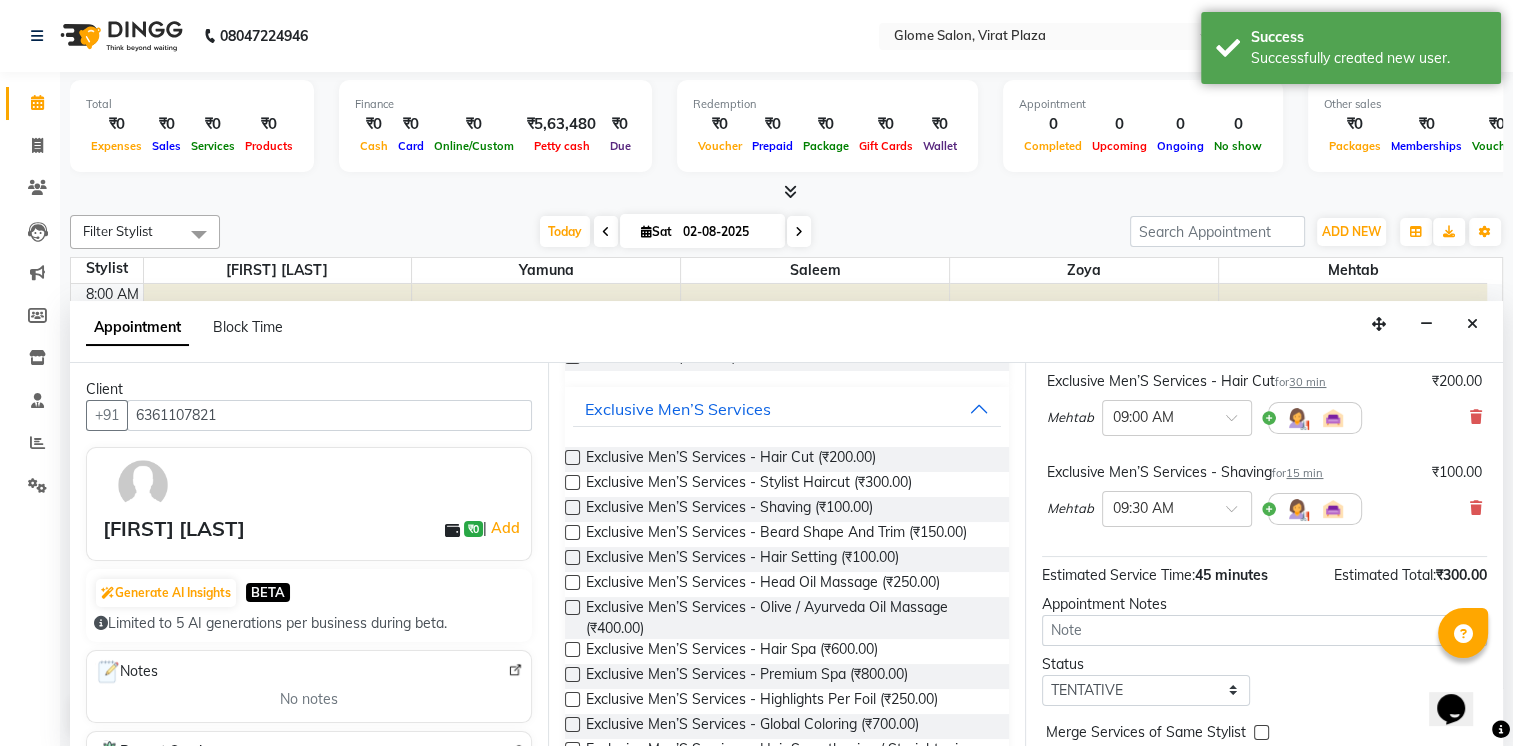 scroll, scrollTop: 230, scrollLeft: 0, axis: vertical 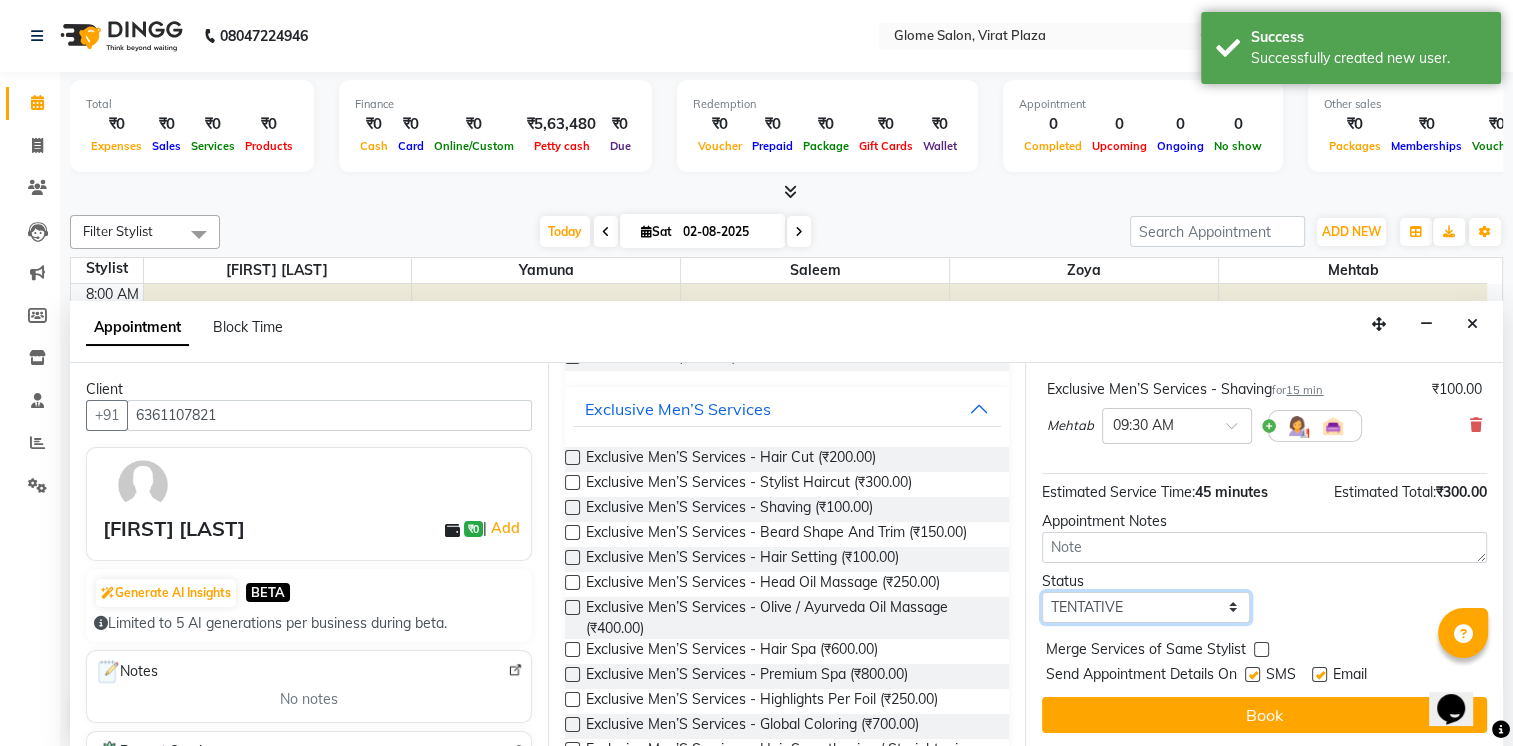 click on "Select TENTATIVE CONFIRM CHECK-IN UPCOMING" at bounding box center (1145, 607) 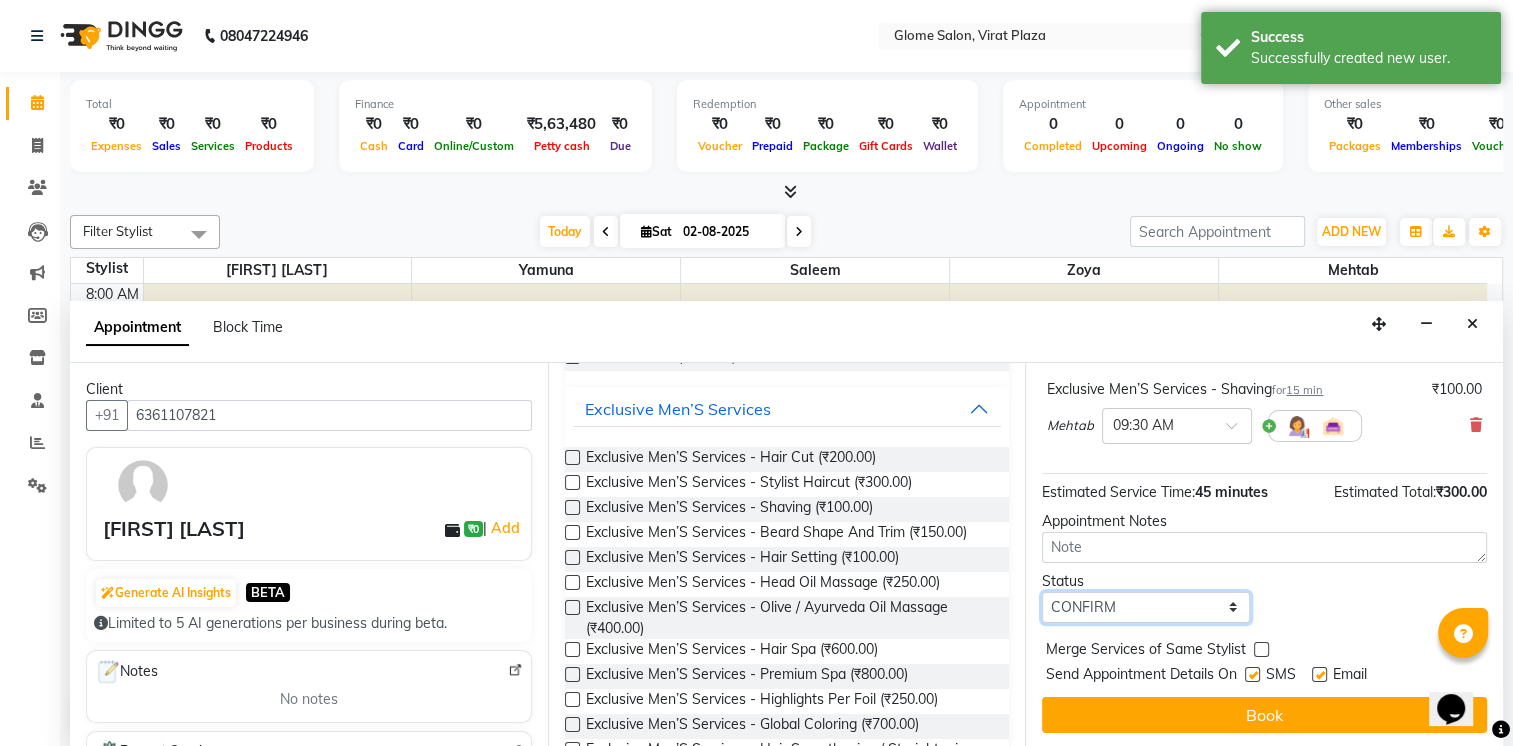click on "Select TENTATIVE CONFIRM CHECK-IN UPCOMING" at bounding box center [1145, 607] 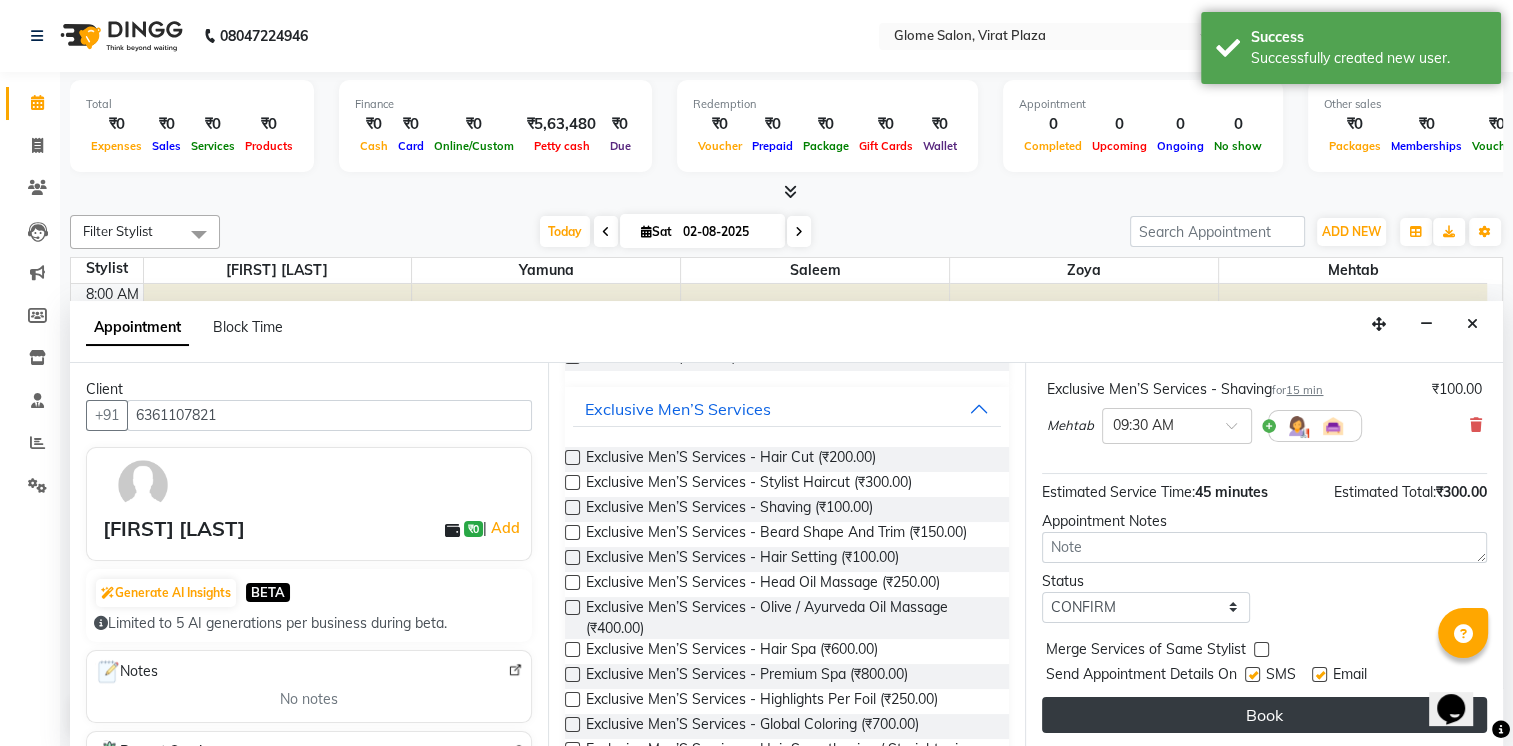 click on "Book" at bounding box center (1264, 715) 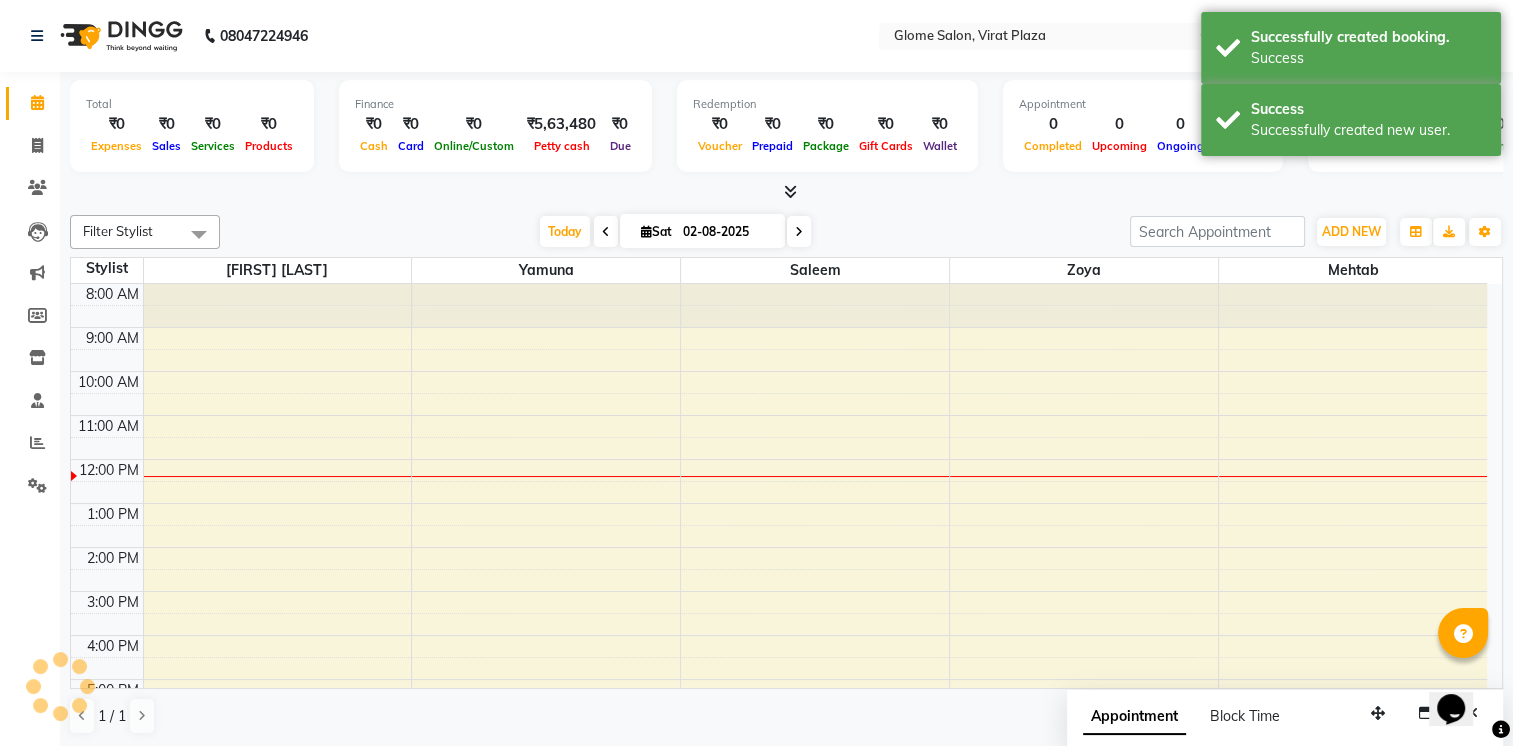 scroll, scrollTop: 0, scrollLeft: 0, axis: both 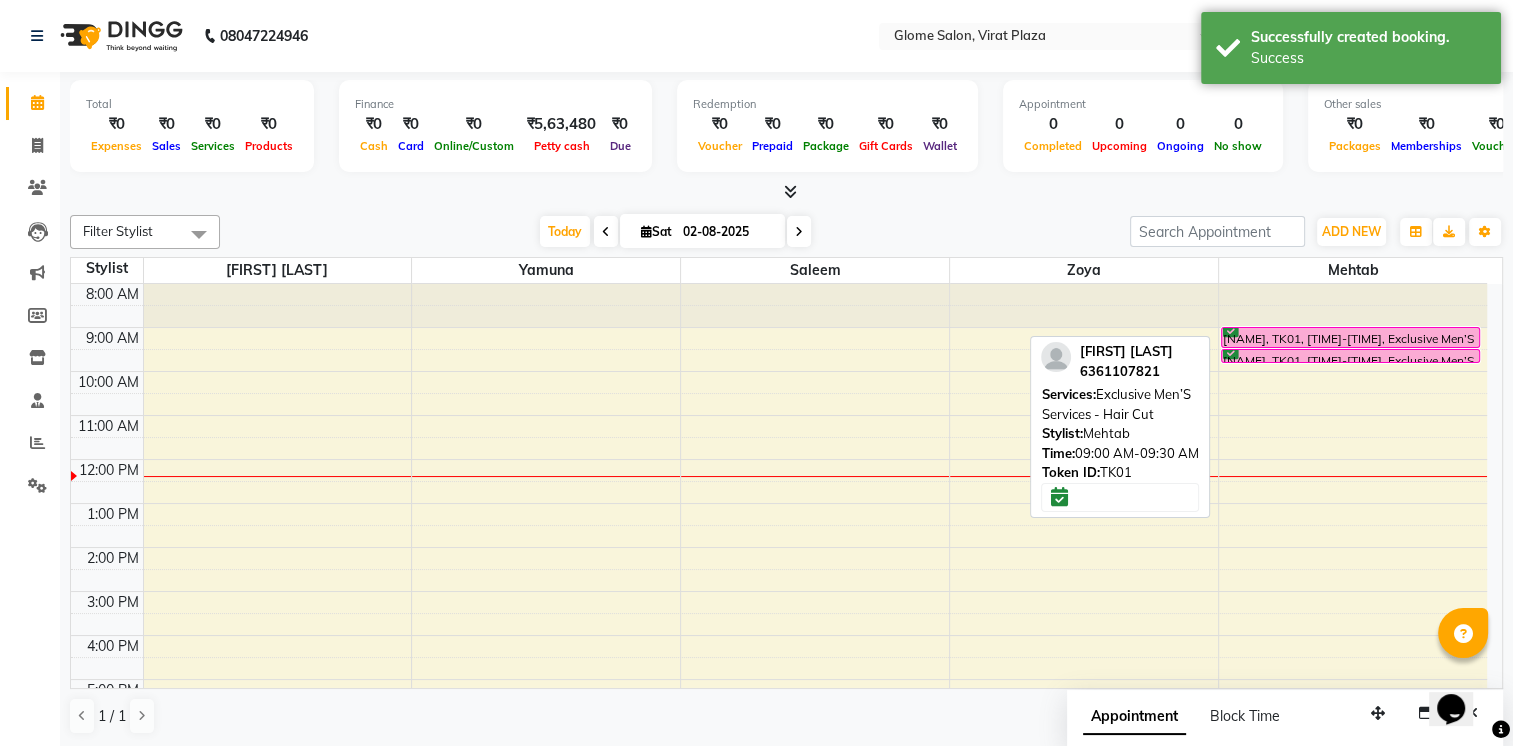 click on "[NAME], TK01, [TIME]-[TIME], Exclusive Men’S Services - Hair Cut" at bounding box center (1351, 337) 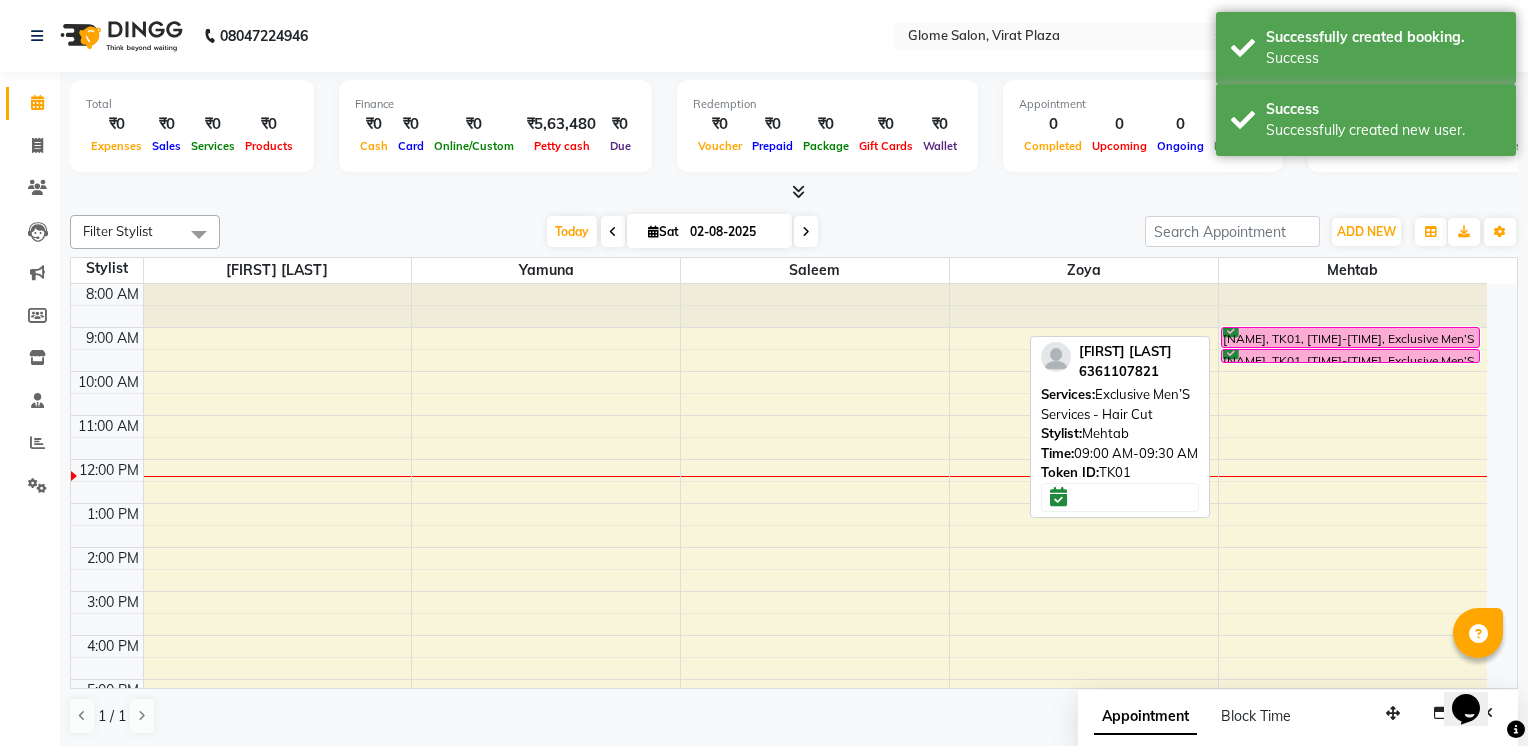 select on "6" 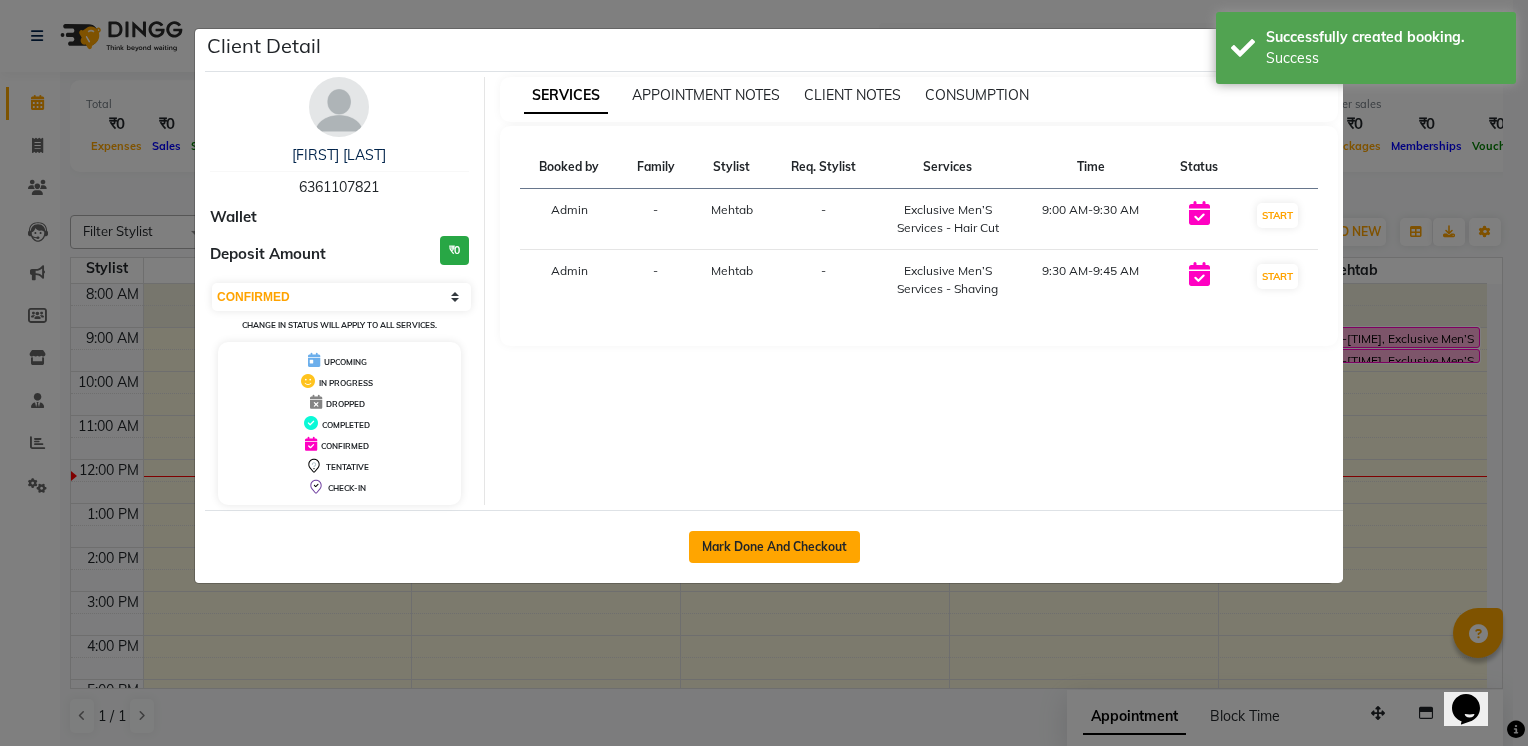 click on "Mark Done And Checkout" 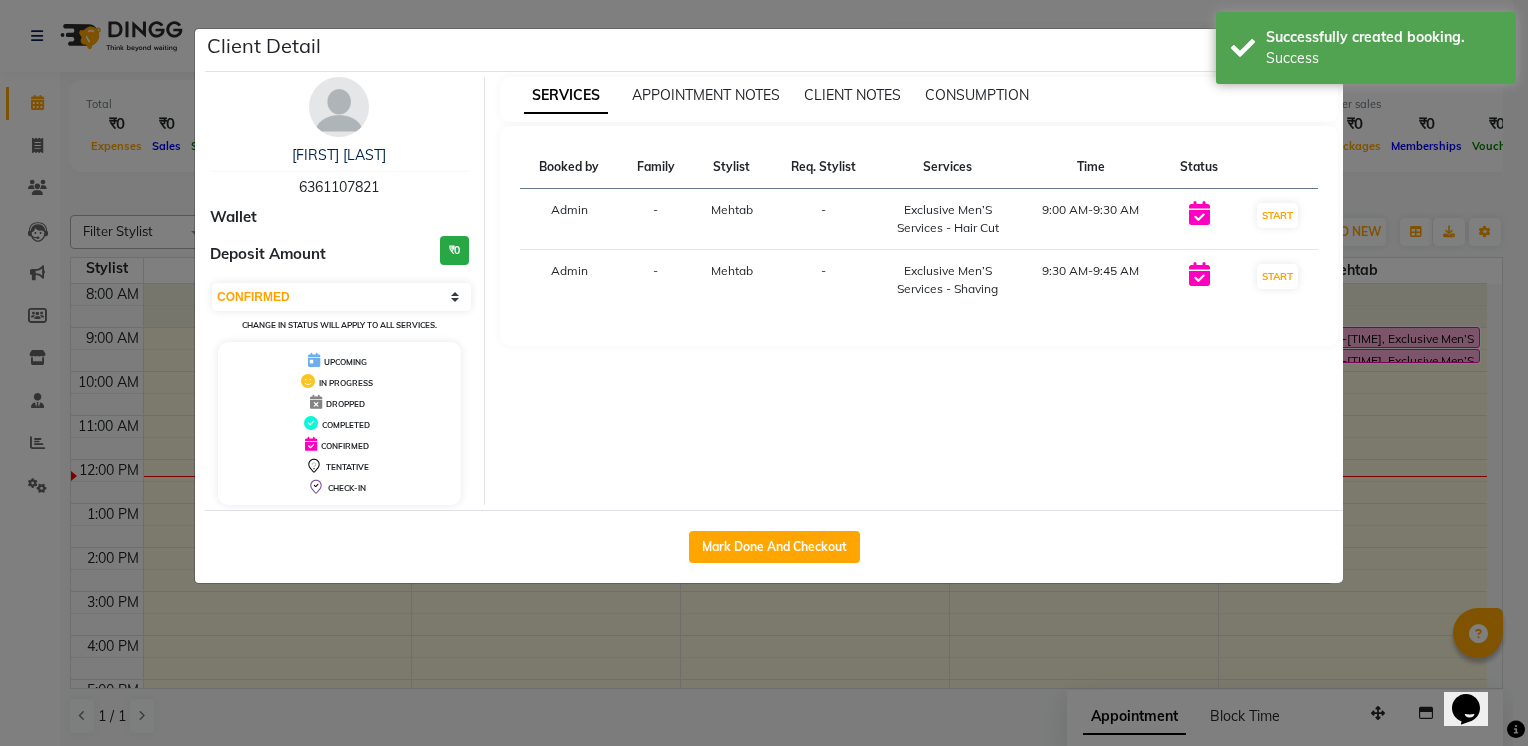 select on "5199" 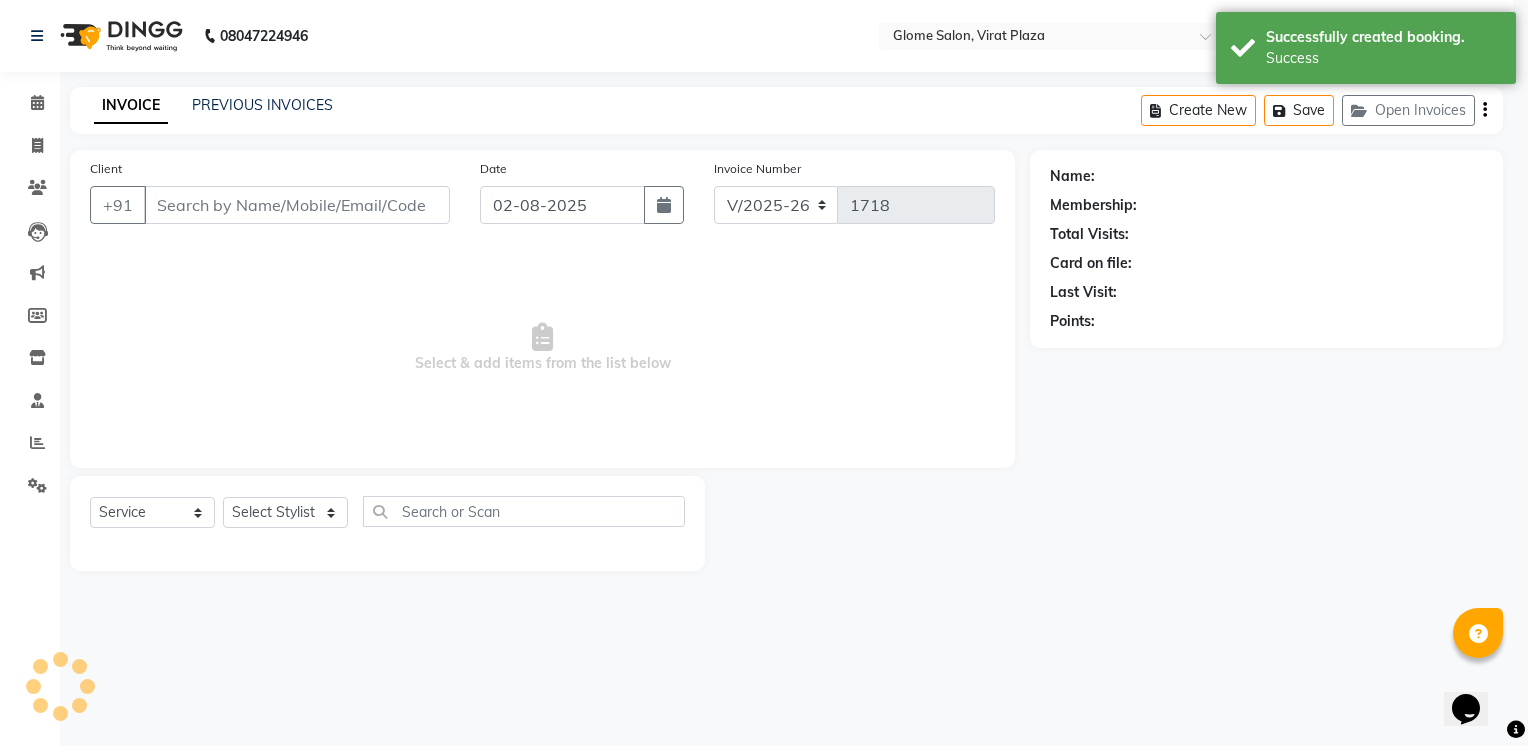 select on "3" 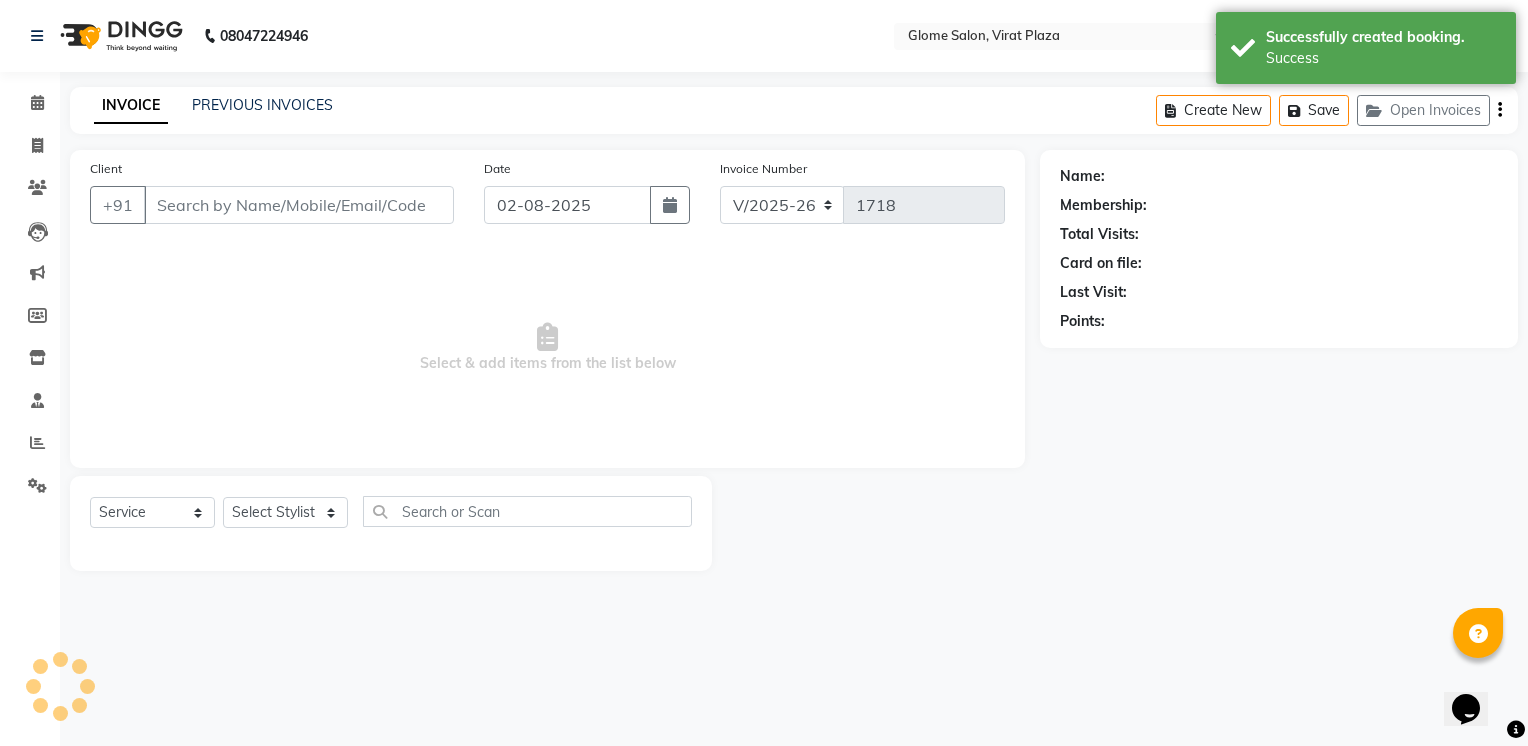 type on "6361107821" 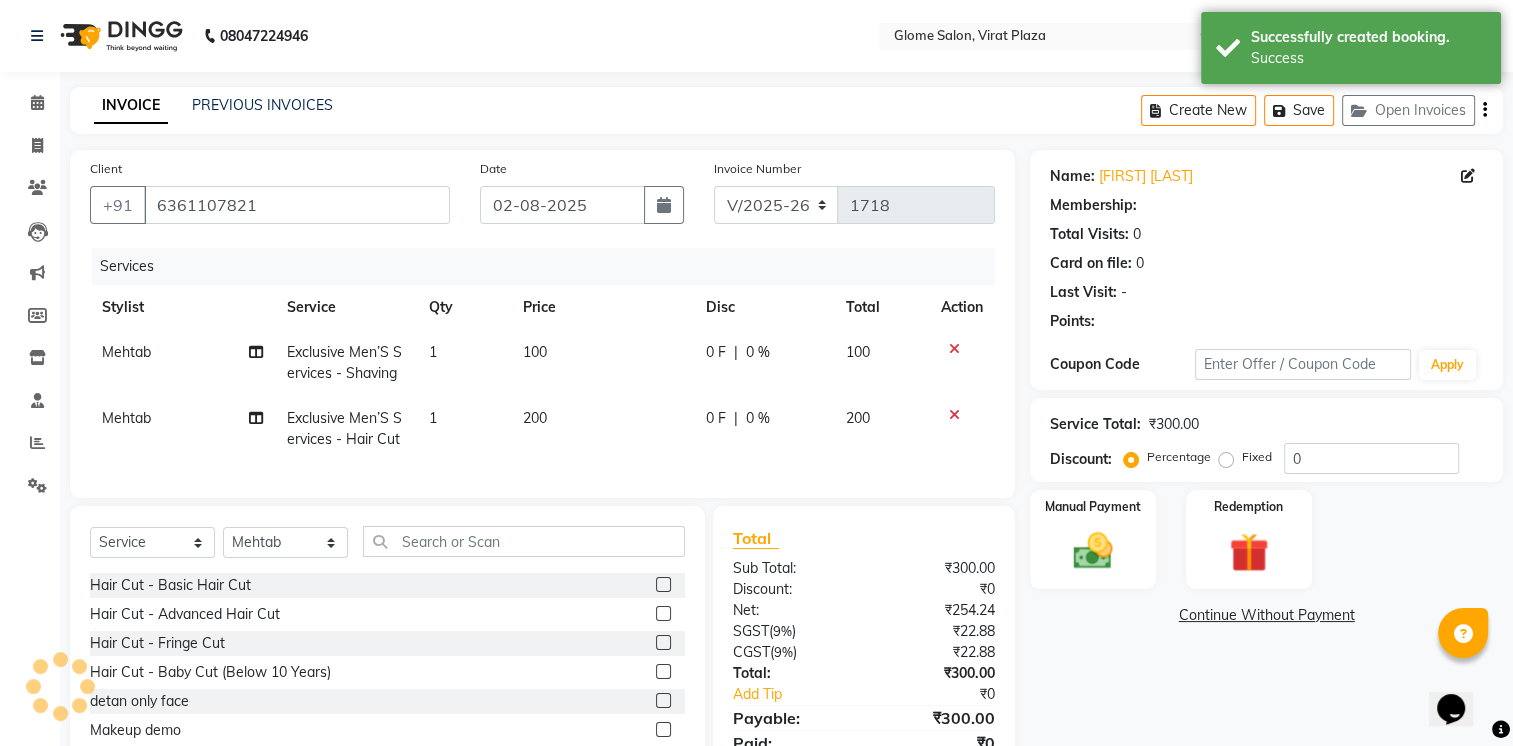 select on "1: Object" 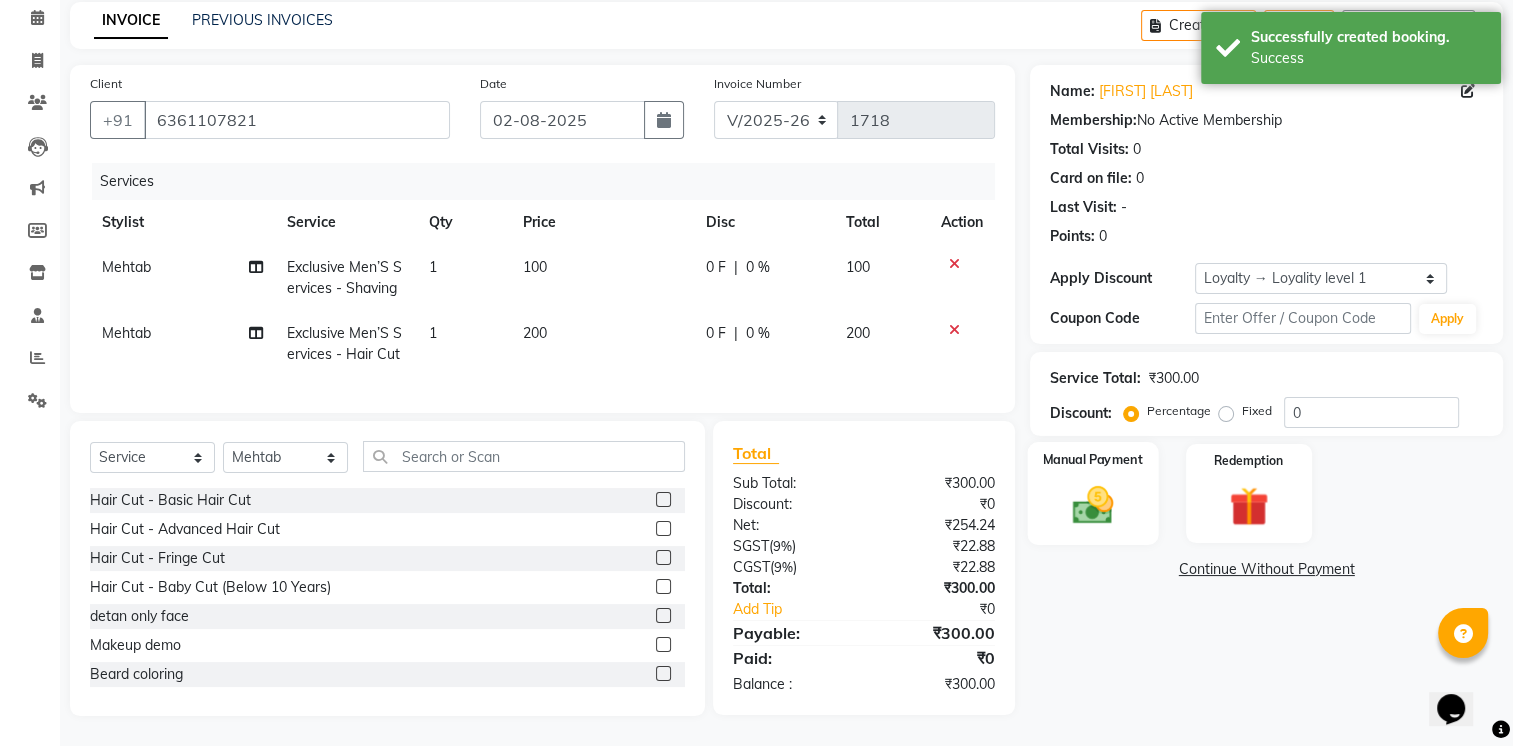 click 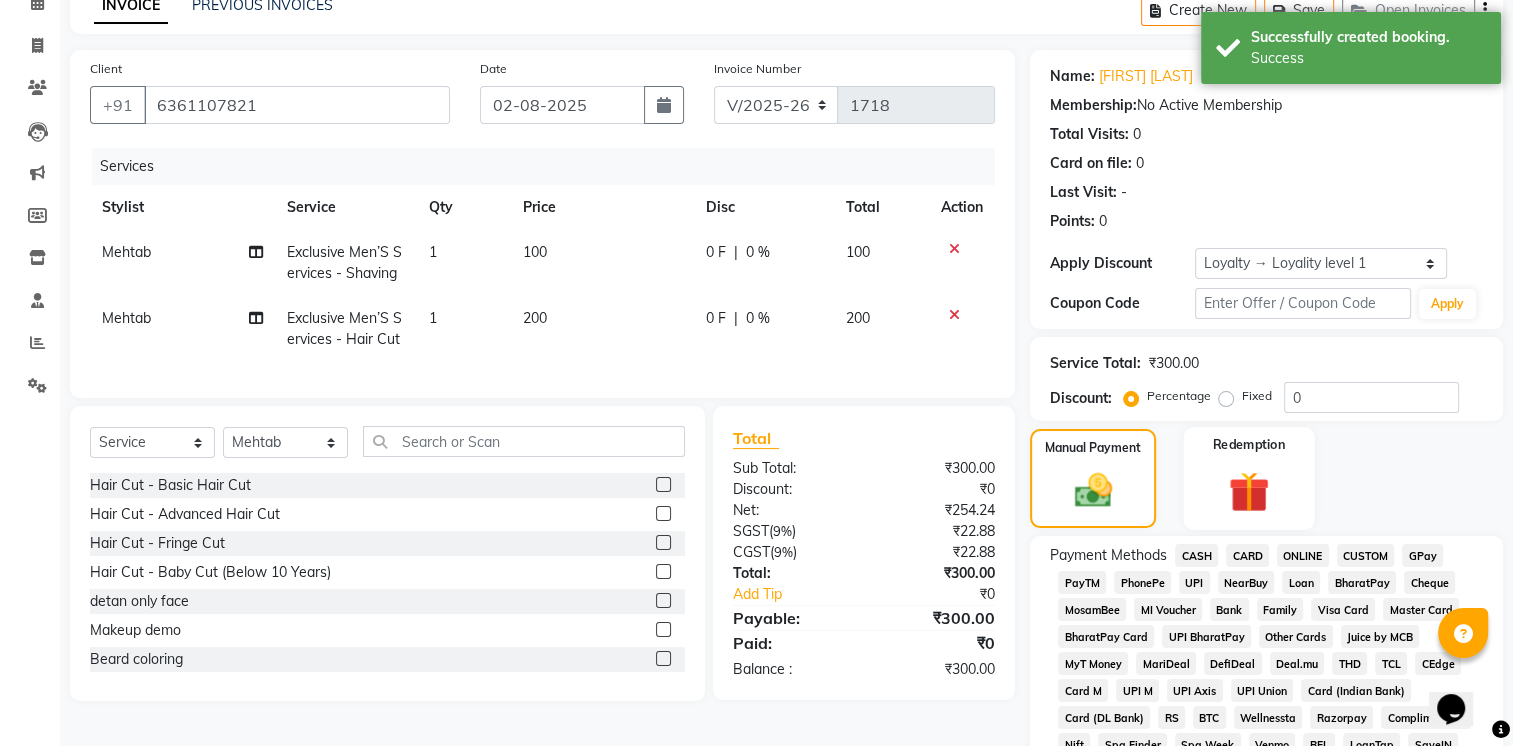scroll, scrollTop: 200, scrollLeft: 0, axis: vertical 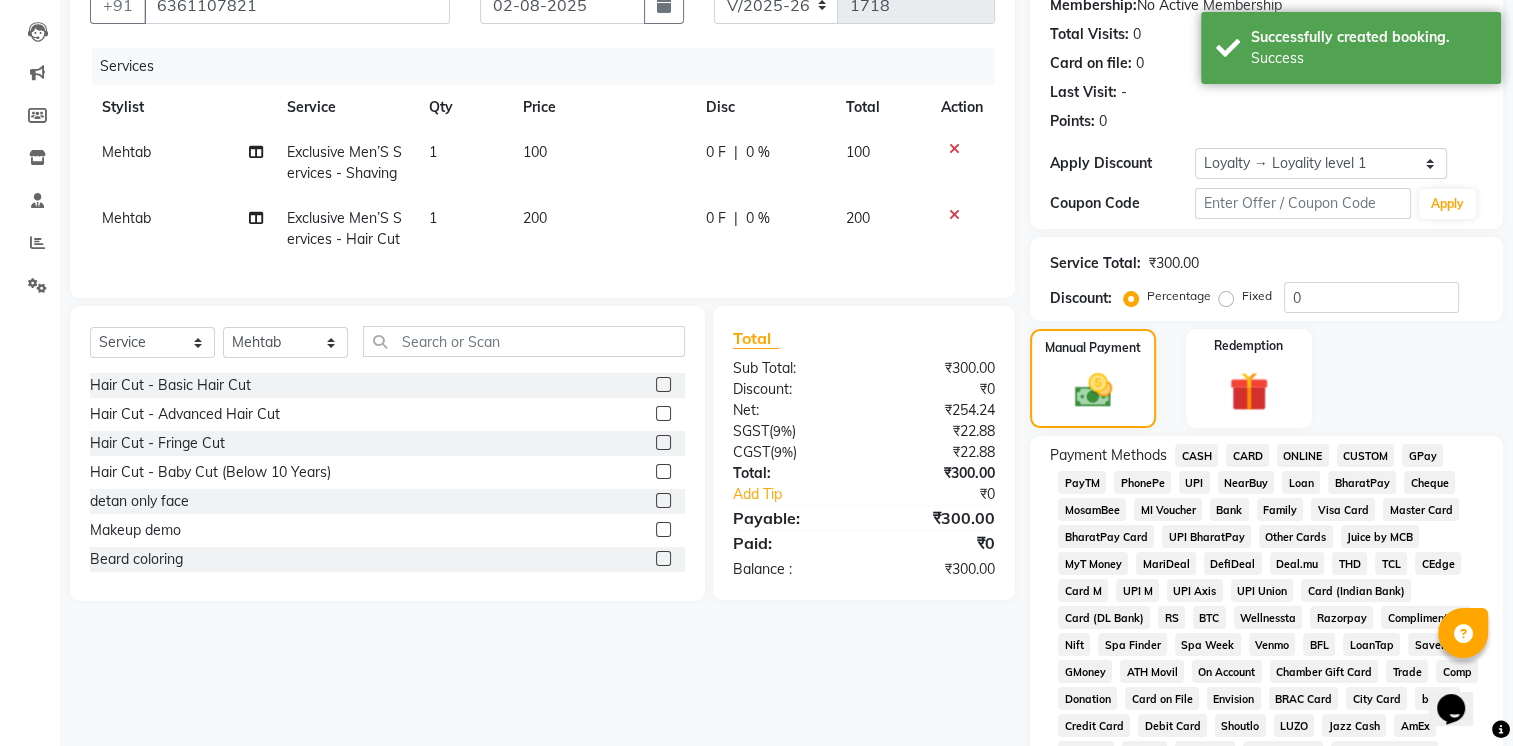 click on "UPI" 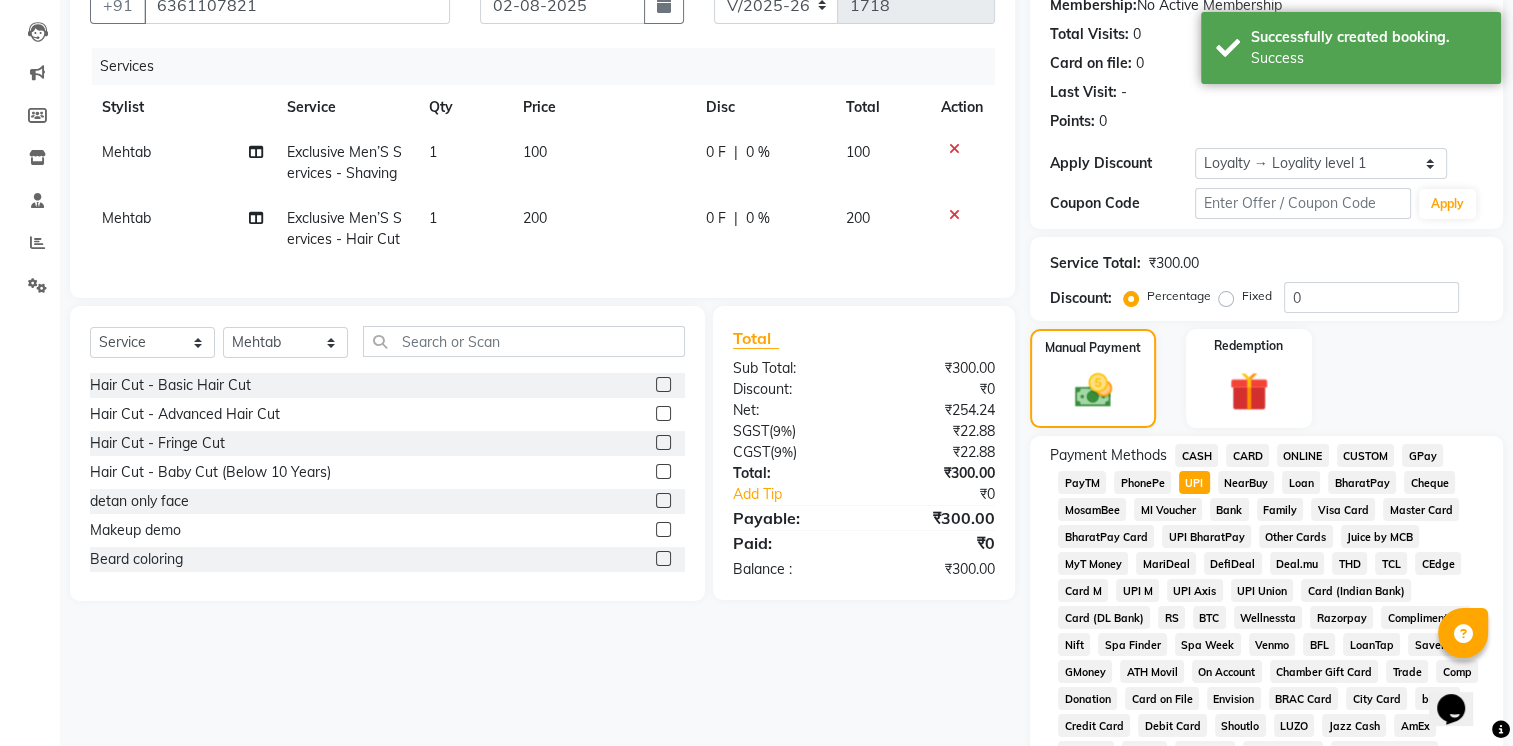 scroll, scrollTop: 716, scrollLeft: 0, axis: vertical 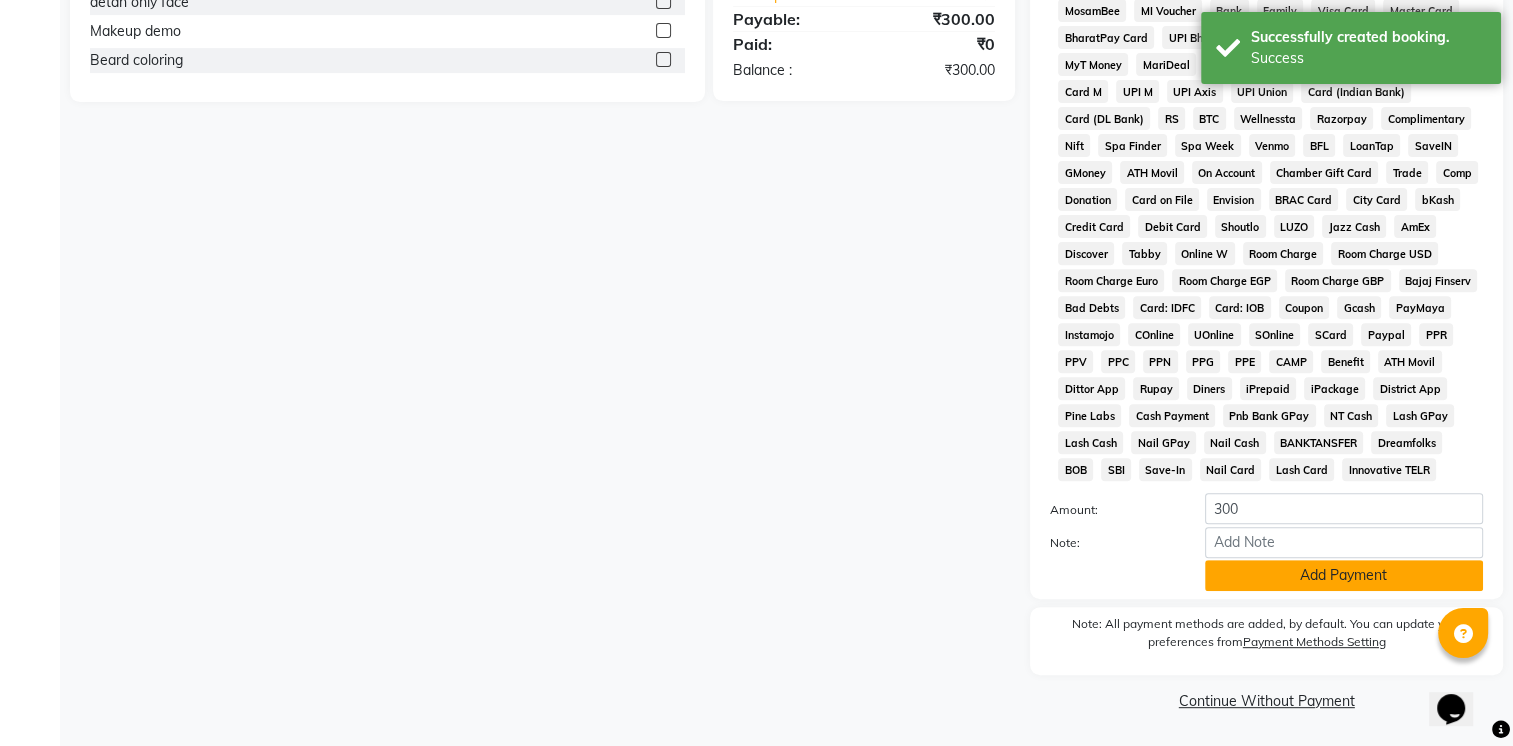 click on "Add Payment" 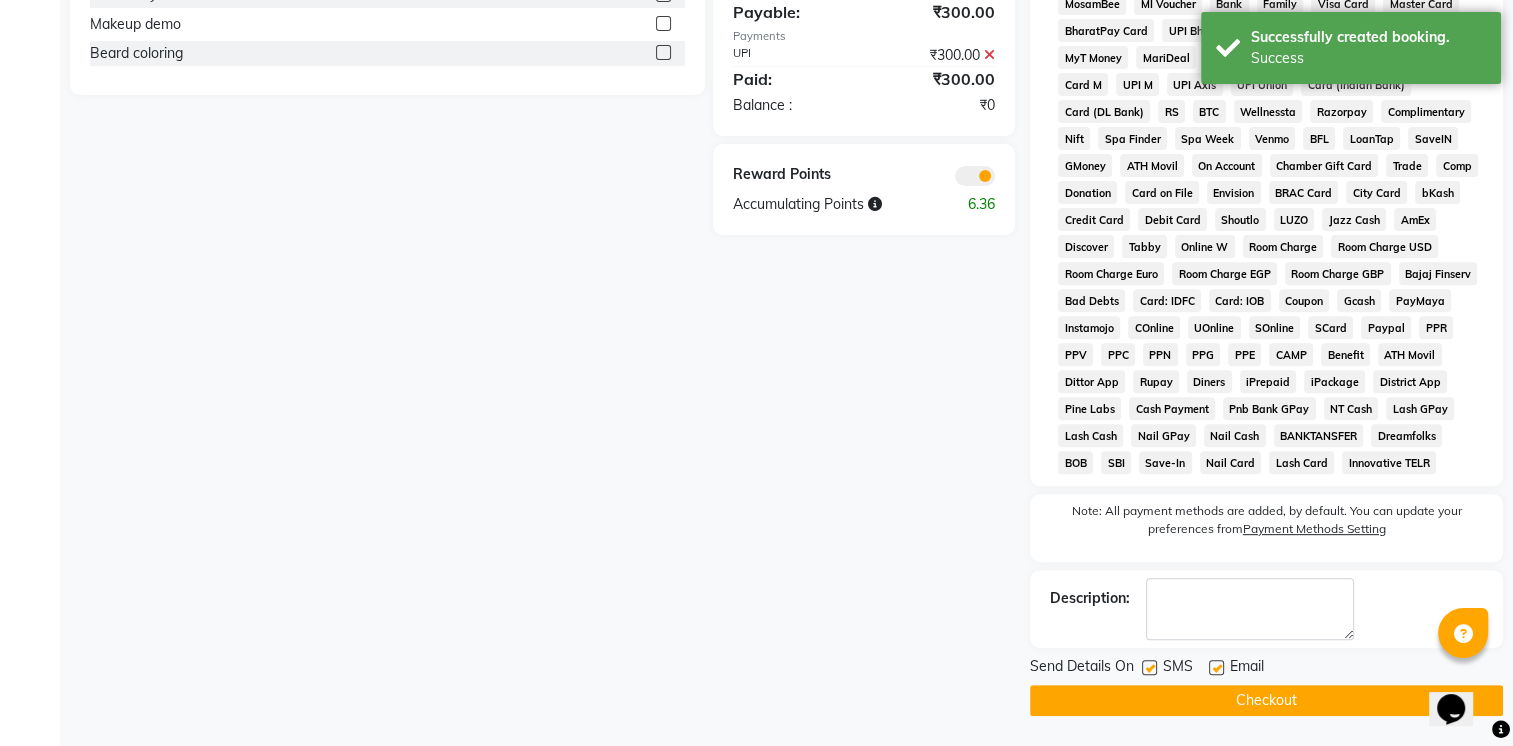 drag, startPoint x: 1196, startPoint y: 704, endPoint x: 1211, endPoint y: 687, distance: 22.671568 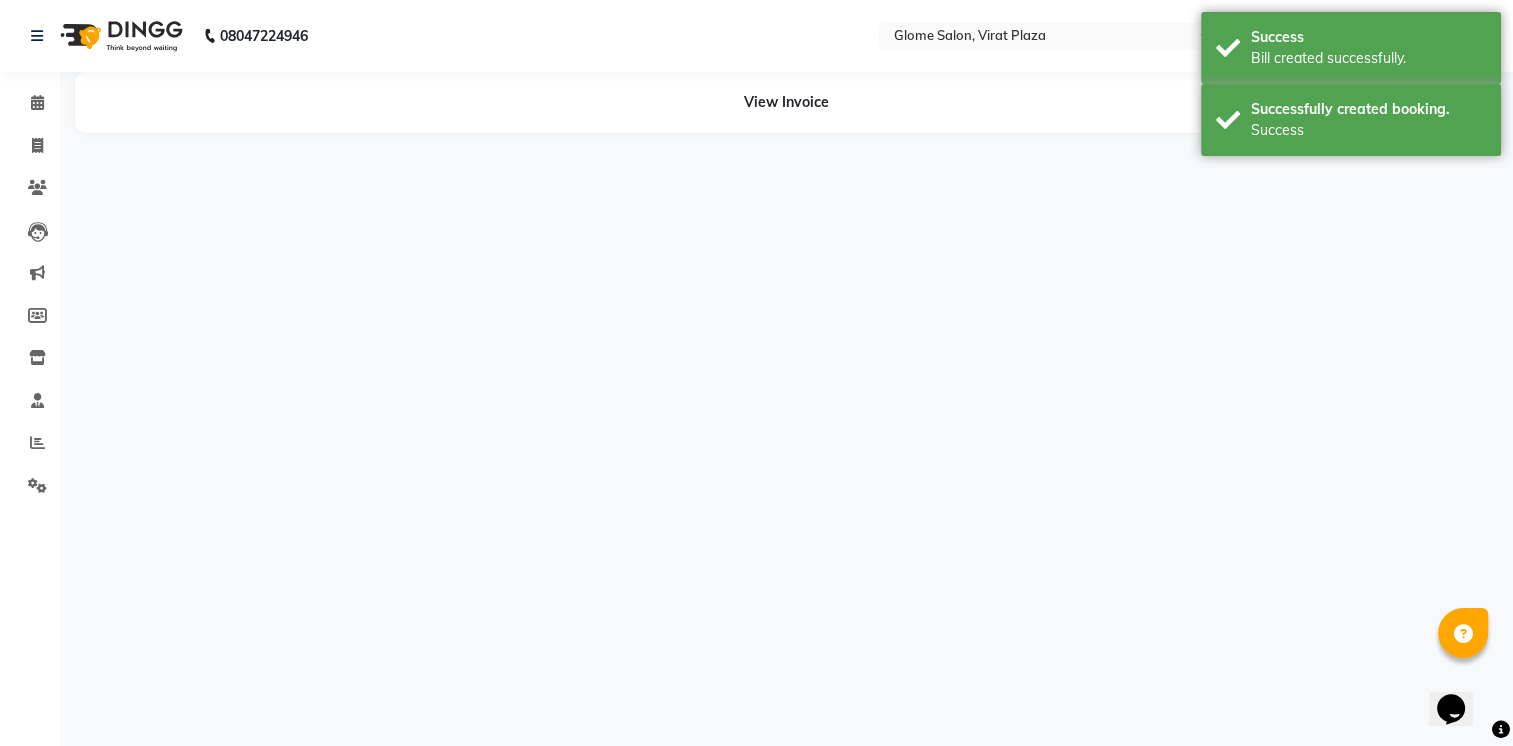 scroll, scrollTop: 0, scrollLeft: 0, axis: both 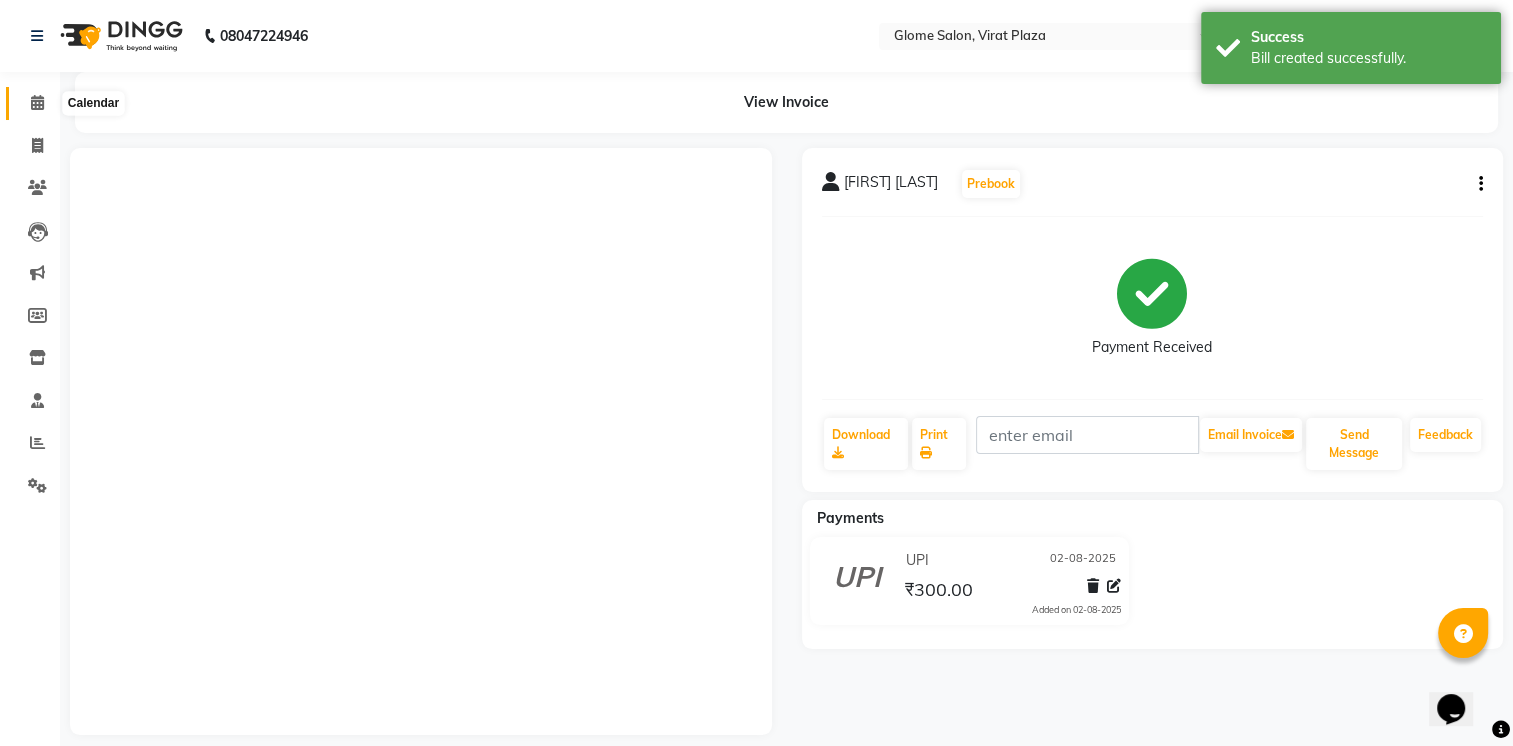 click 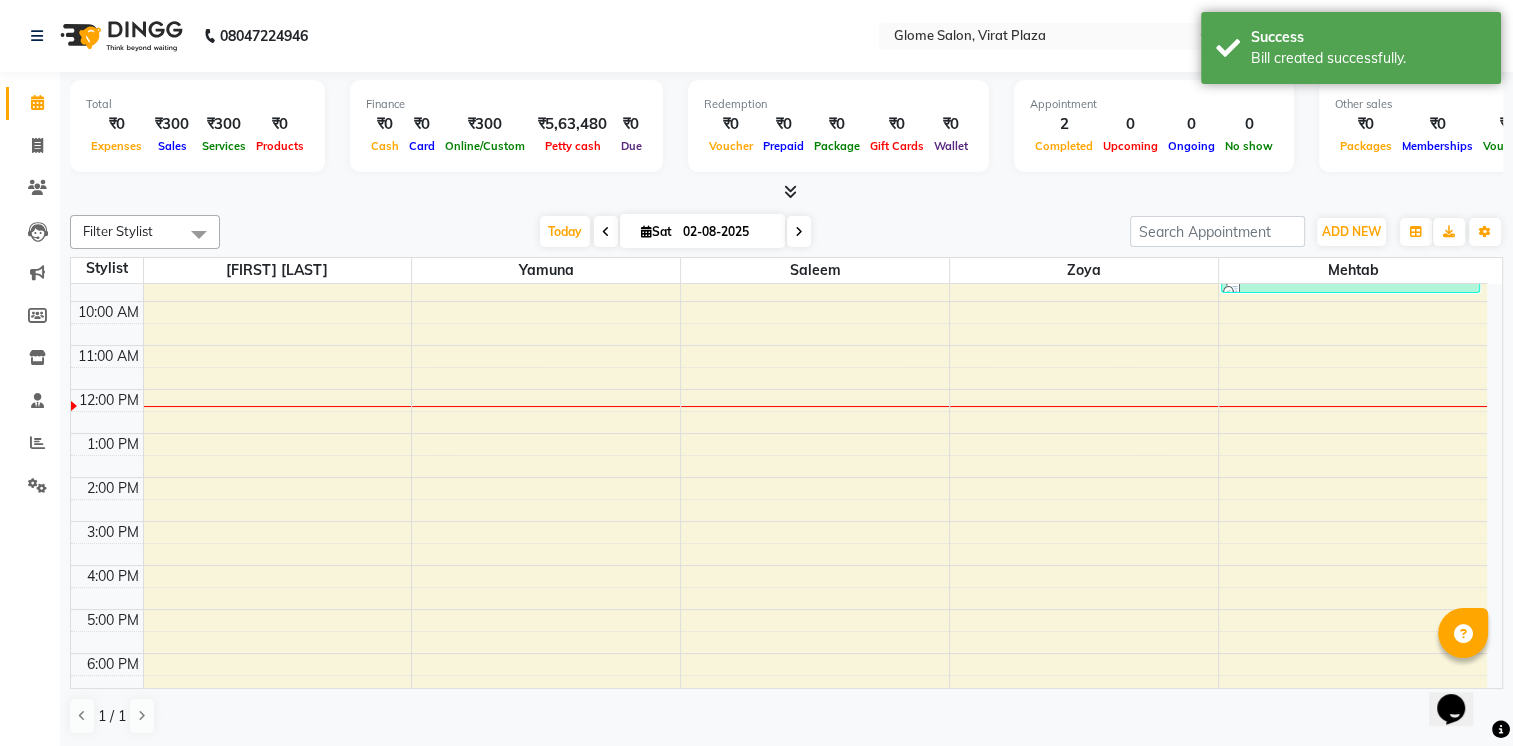 scroll, scrollTop: 0, scrollLeft: 0, axis: both 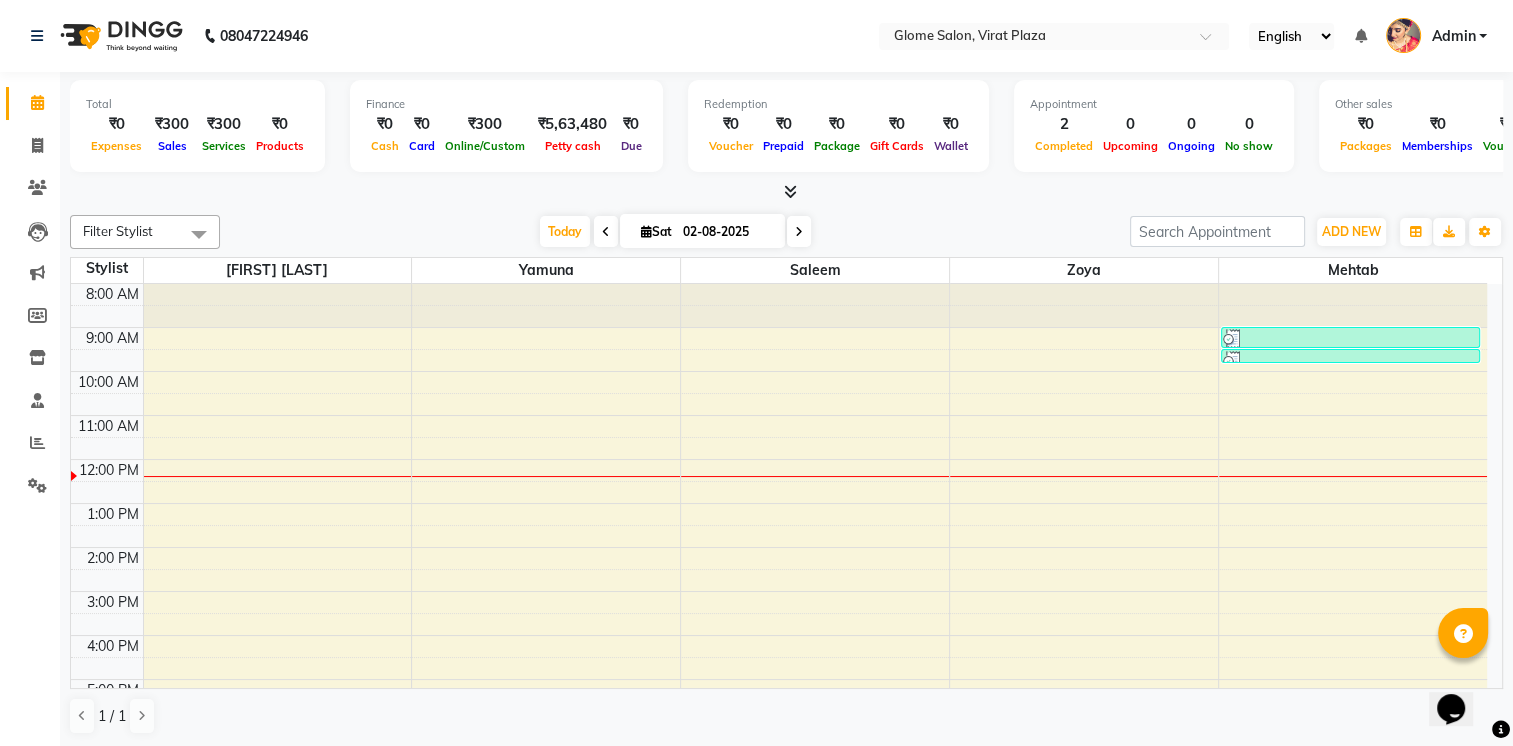 click on "[TIME] [TIME] [TIME] [TIME] [TIME] [TIME] [TIME] [TIME] [TIME] [TIME] [TIME] [TIME] [TIME]     [FIRST] [LAST], TK01, [TIME]-[TIME], Exclusive Men’S Services - Hair Cut     [FIRST] [LAST], TK01, [TIME]-[TIME], Exclusive Men’S Services - Shaving" at bounding box center (779, 569) 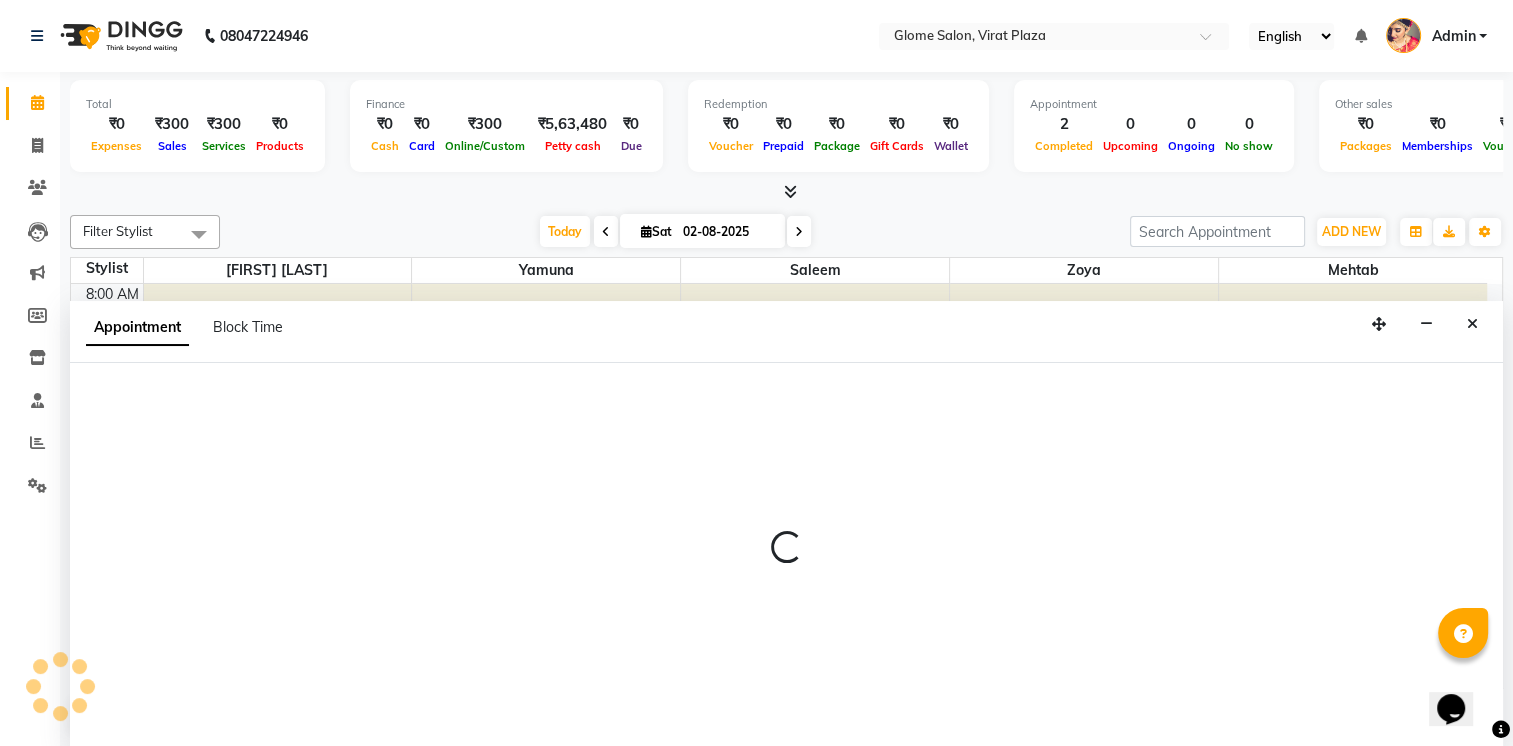 scroll, scrollTop: 0, scrollLeft: 0, axis: both 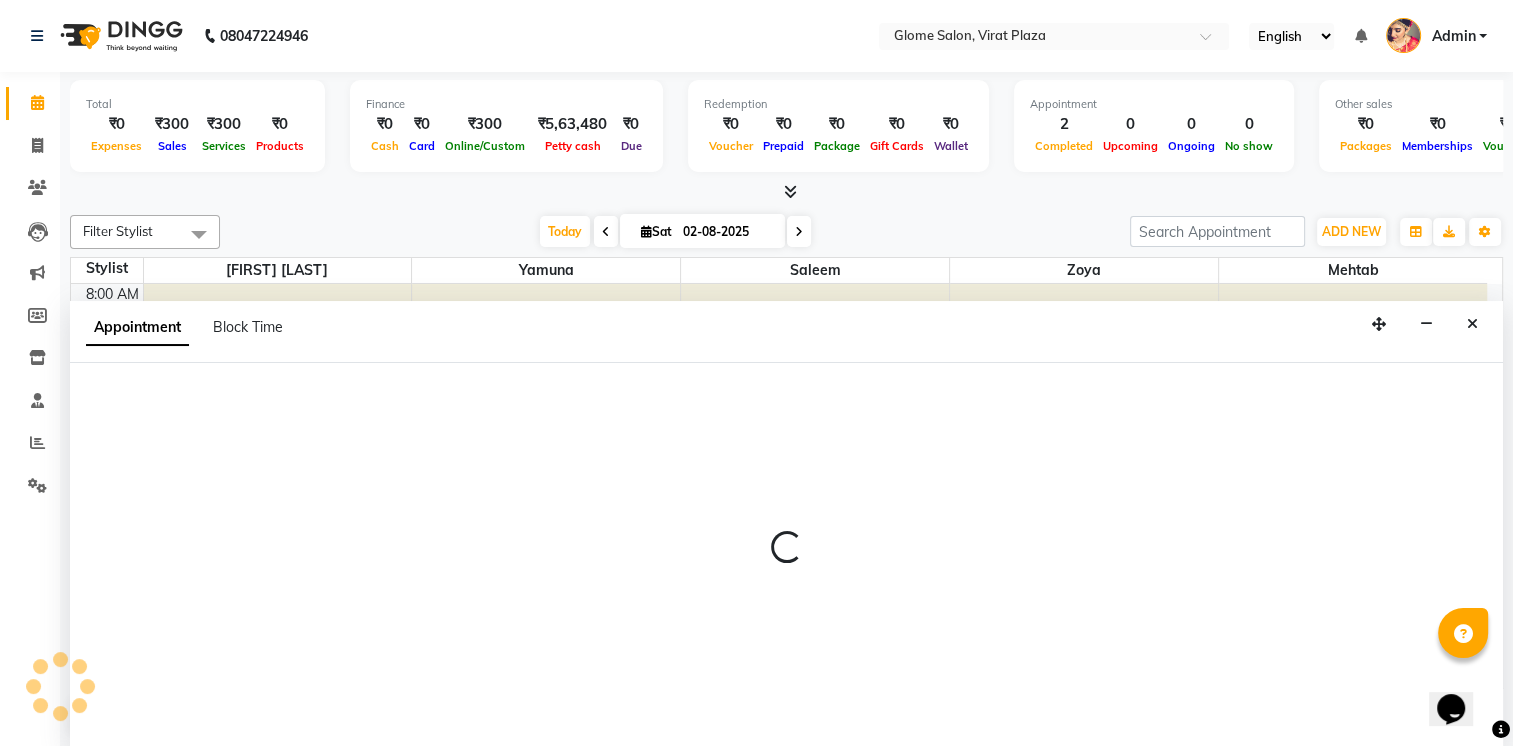 select on "63052" 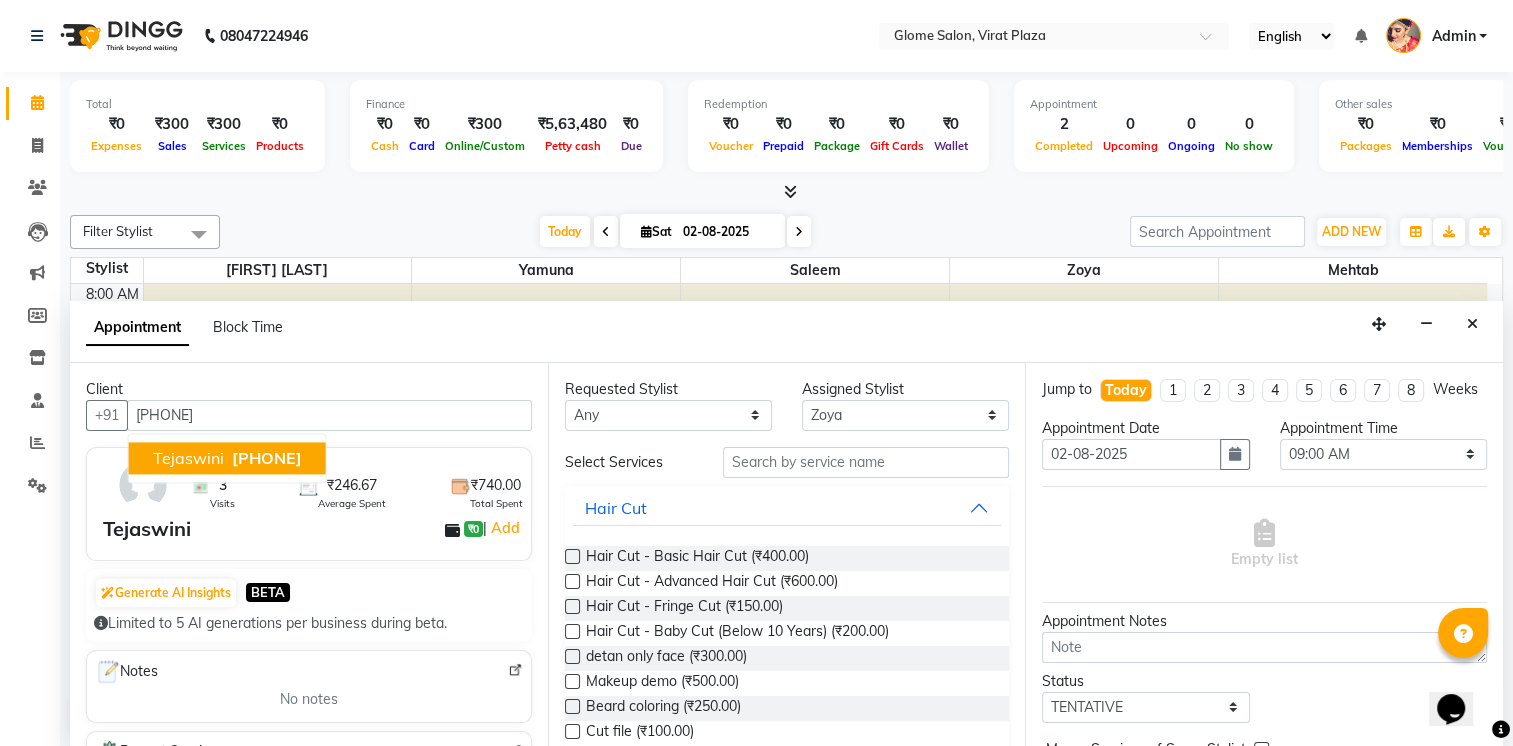 click on "[PHONE]" at bounding box center (267, 458) 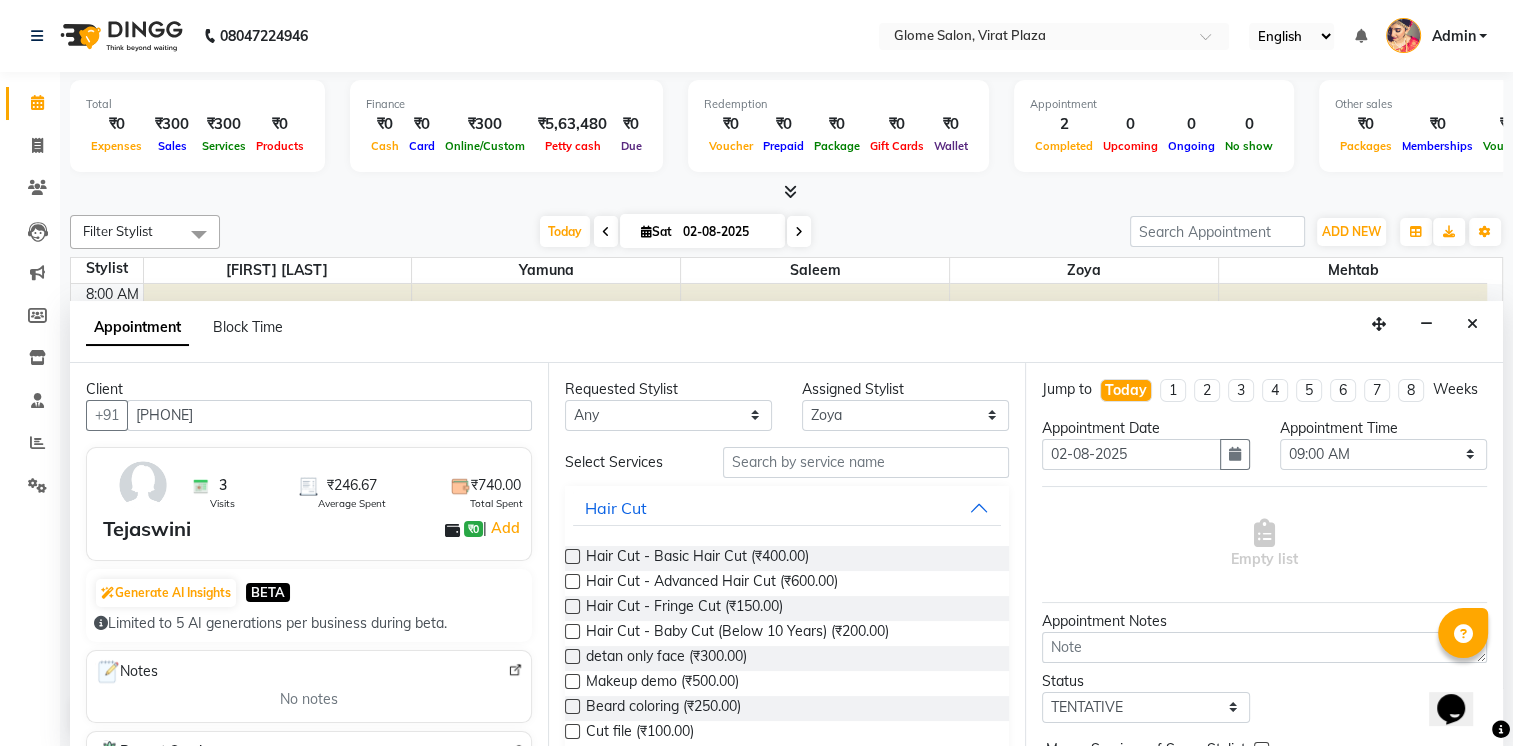type on "[PHONE]" 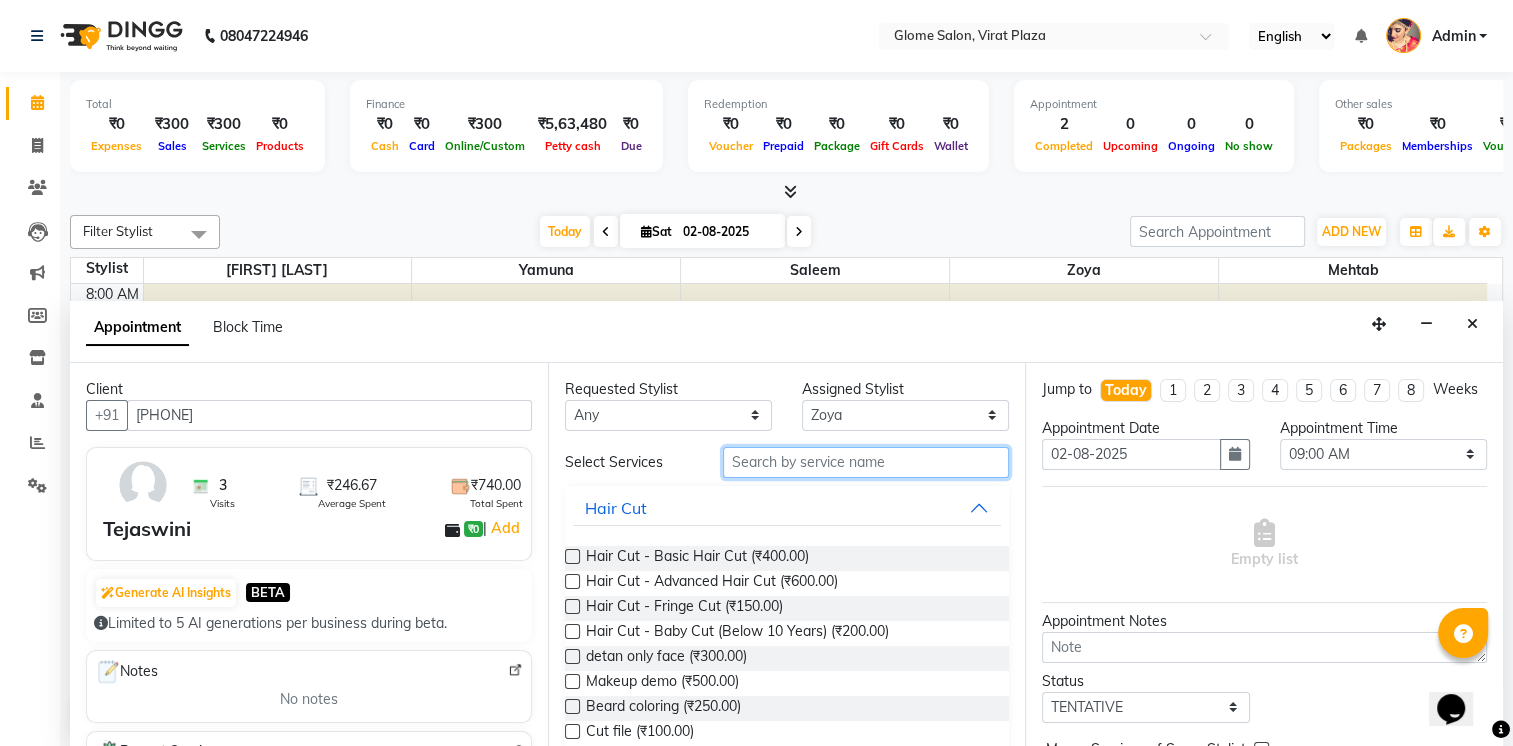 click at bounding box center [866, 462] 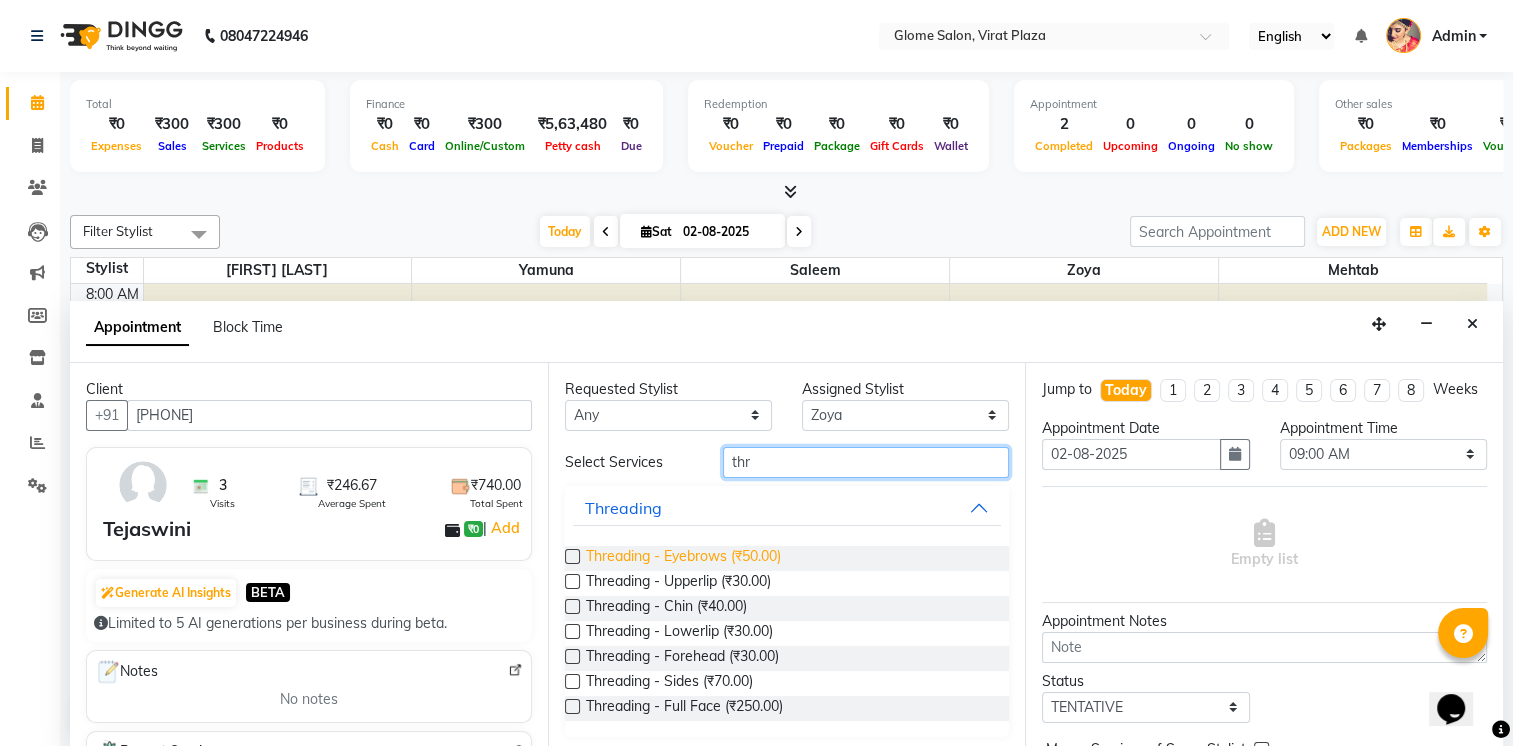 type on "thr" 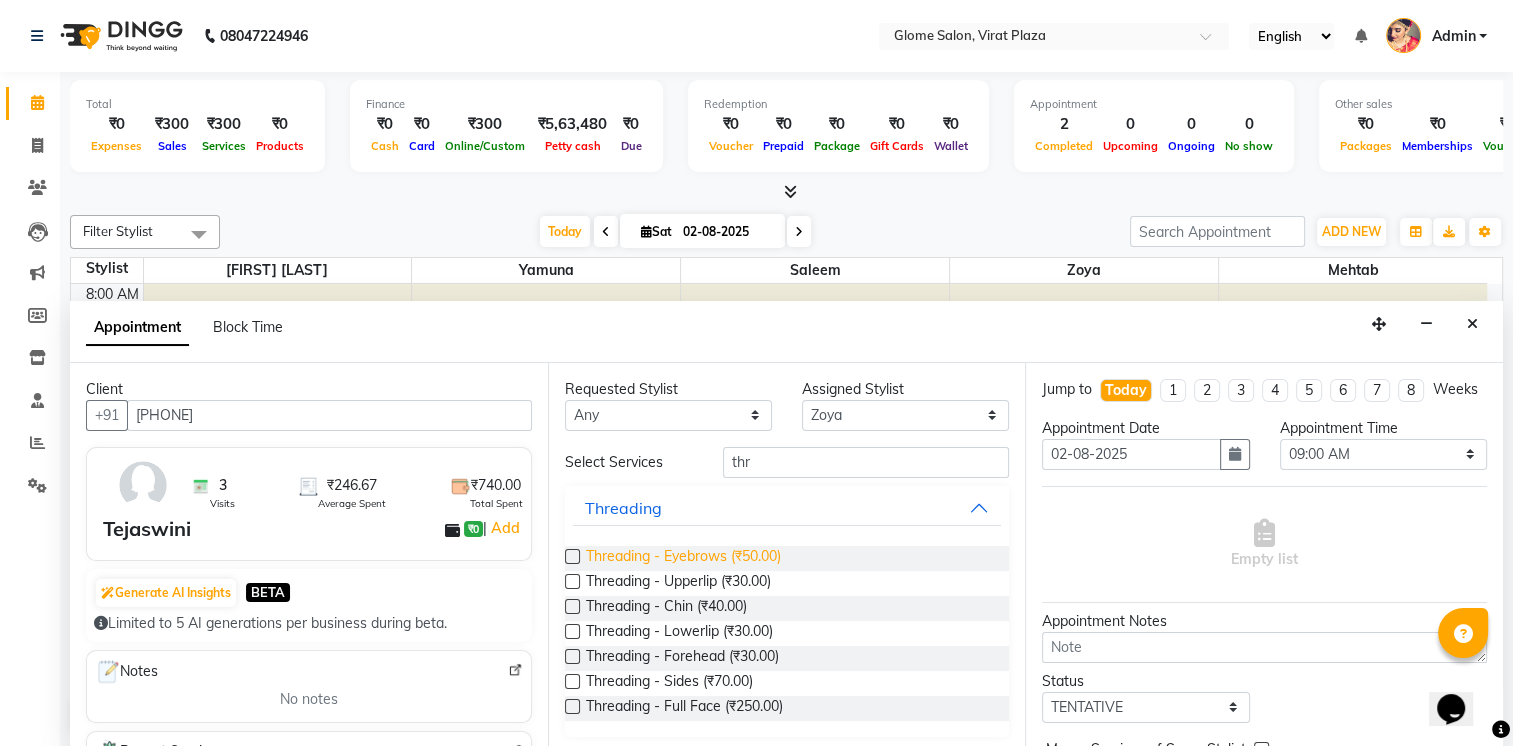 click on "Threading  - Eyebrows (₹50.00)" at bounding box center [683, 558] 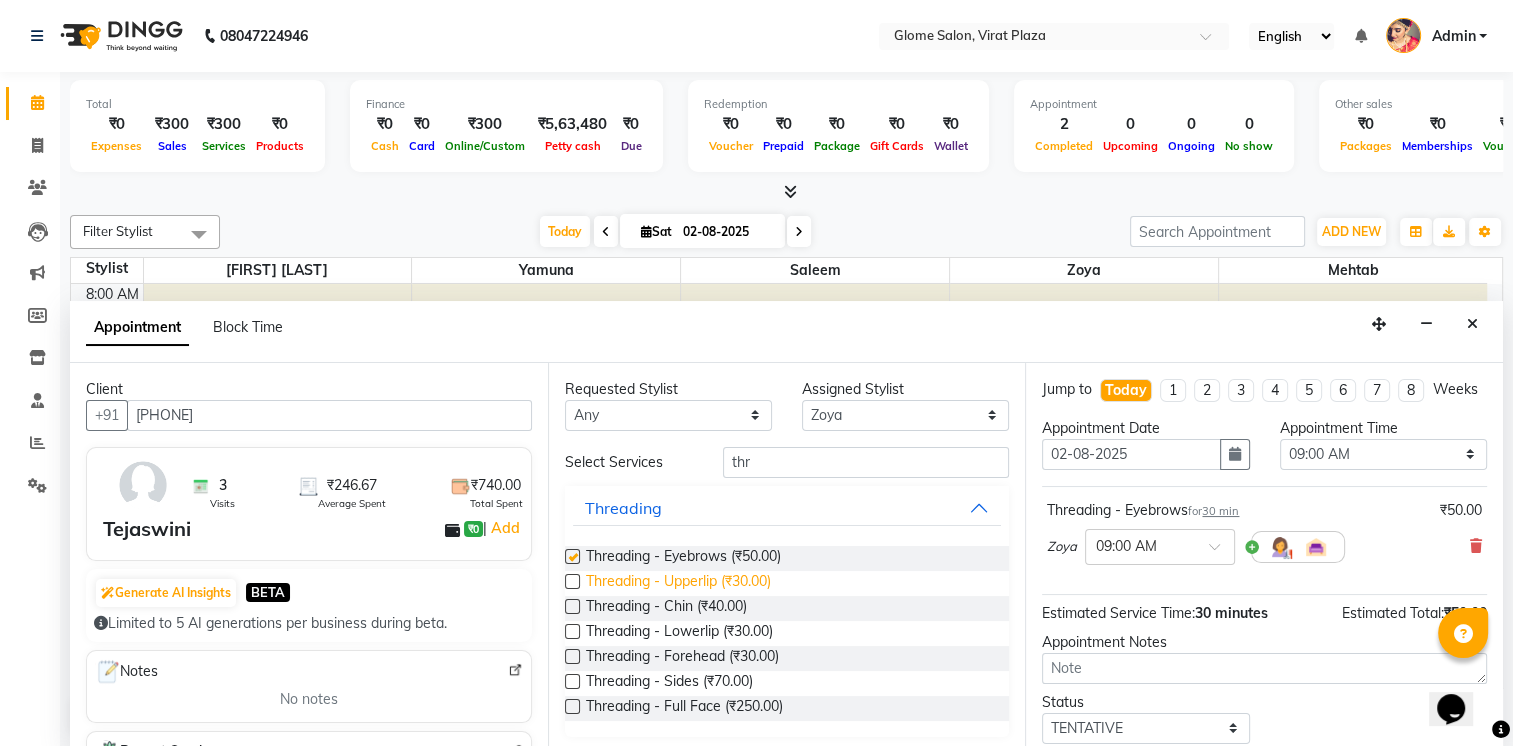 checkbox on "false" 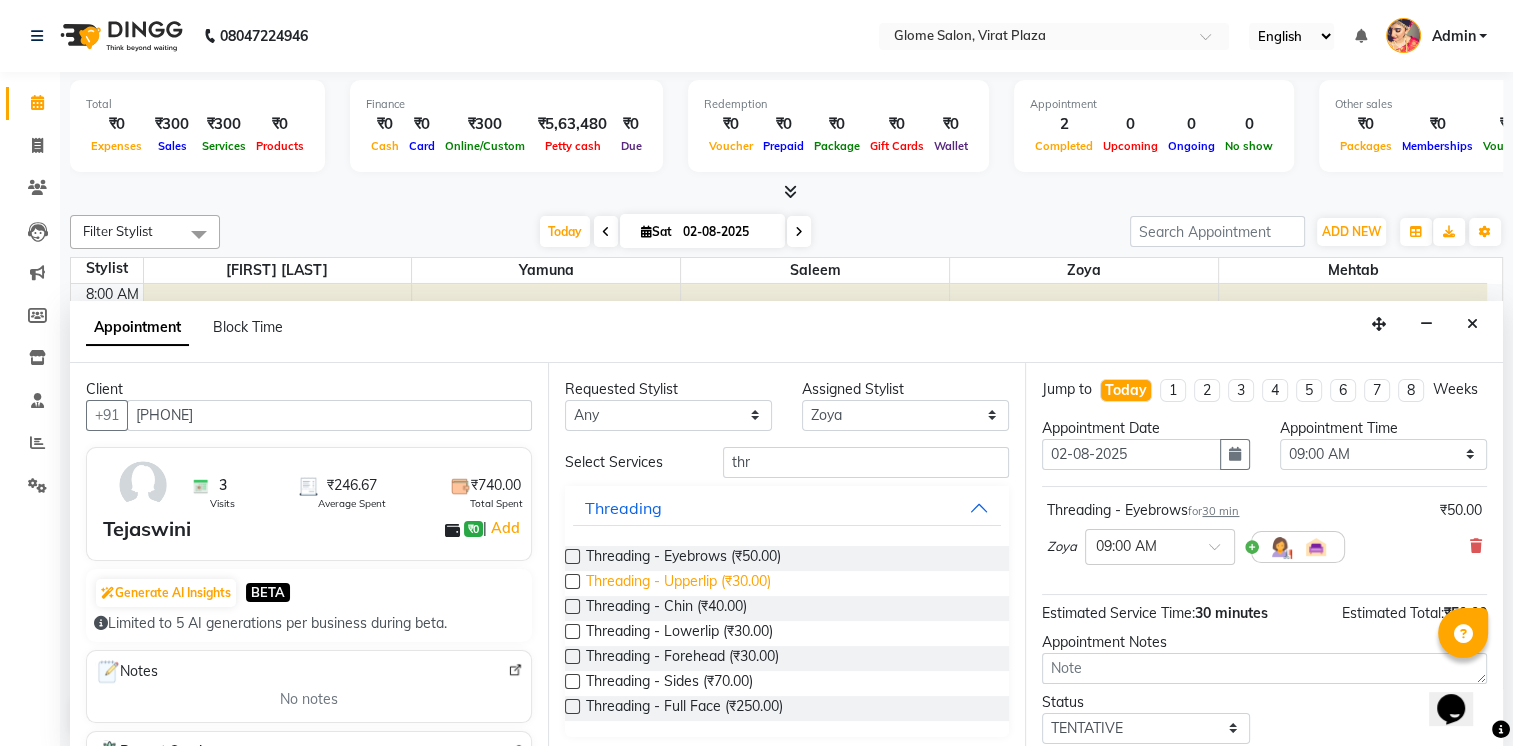 drag, startPoint x: 728, startPoint y: 587, endPoint x: 739, endPoint y: 585, distance: 11.18034 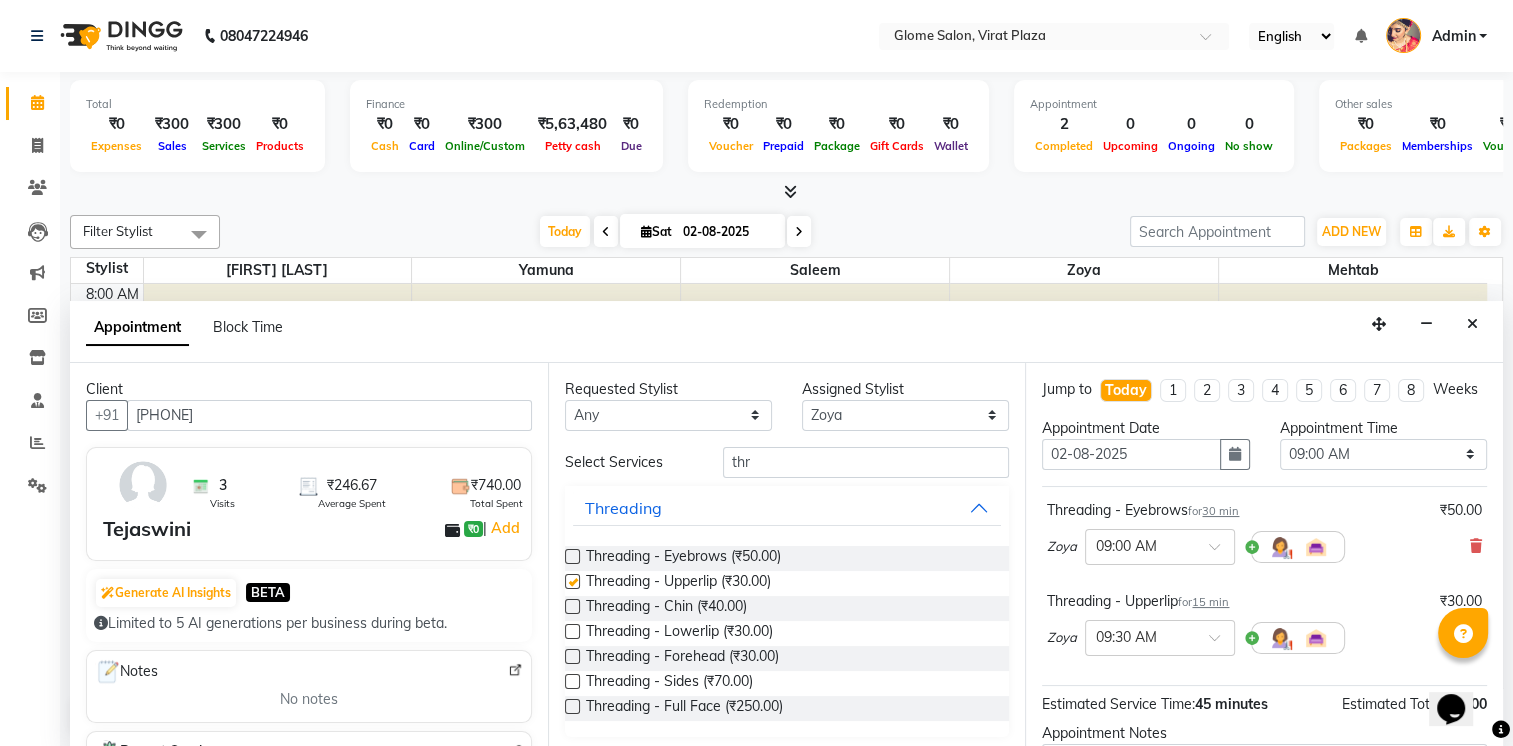 checkbox on "false" 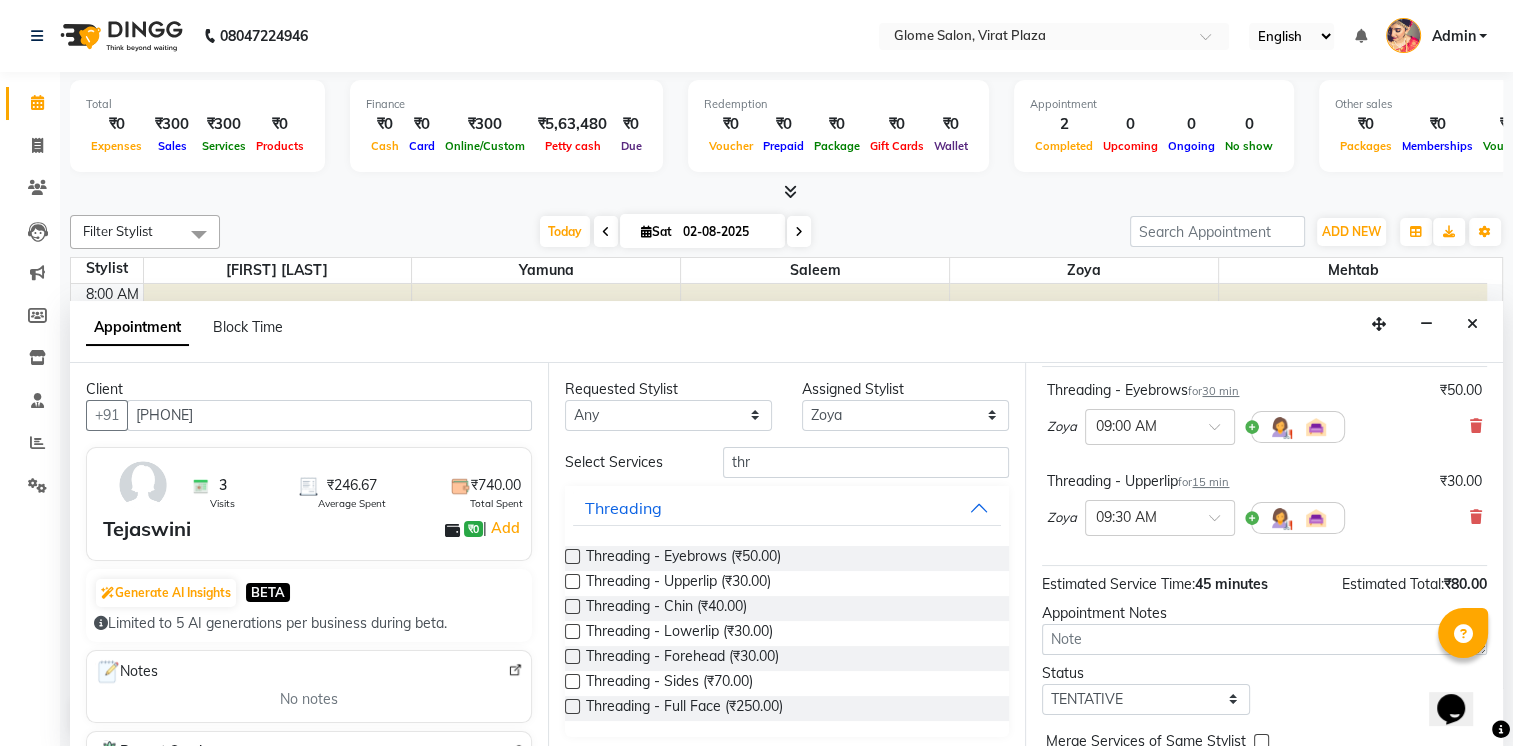 scroll, scrollTop: 230, scrollLeft: 0, axis: vertical 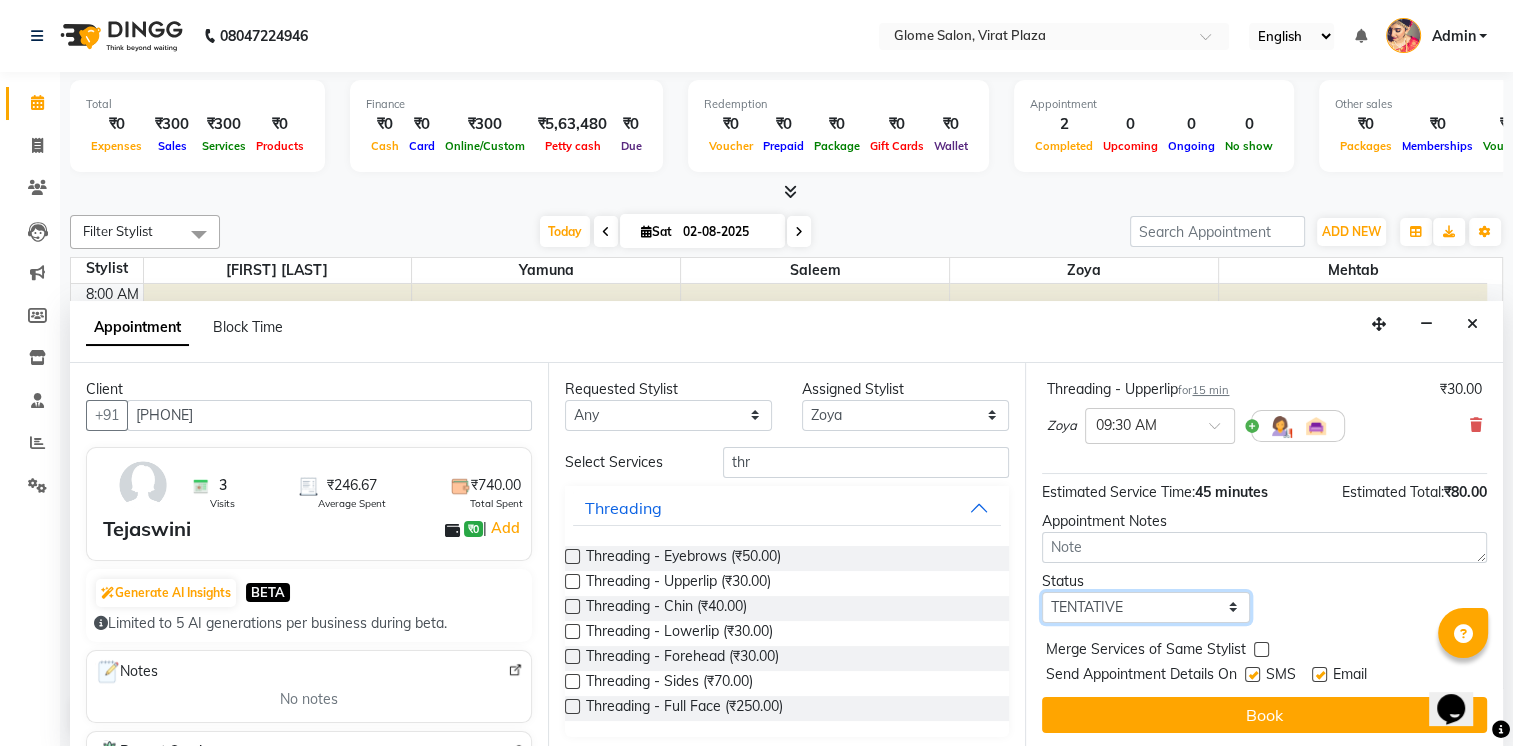 click on "Select TENTATIVE CONFIRM CHECK-IN UPCOMING" at bounding box center [1145, 607] 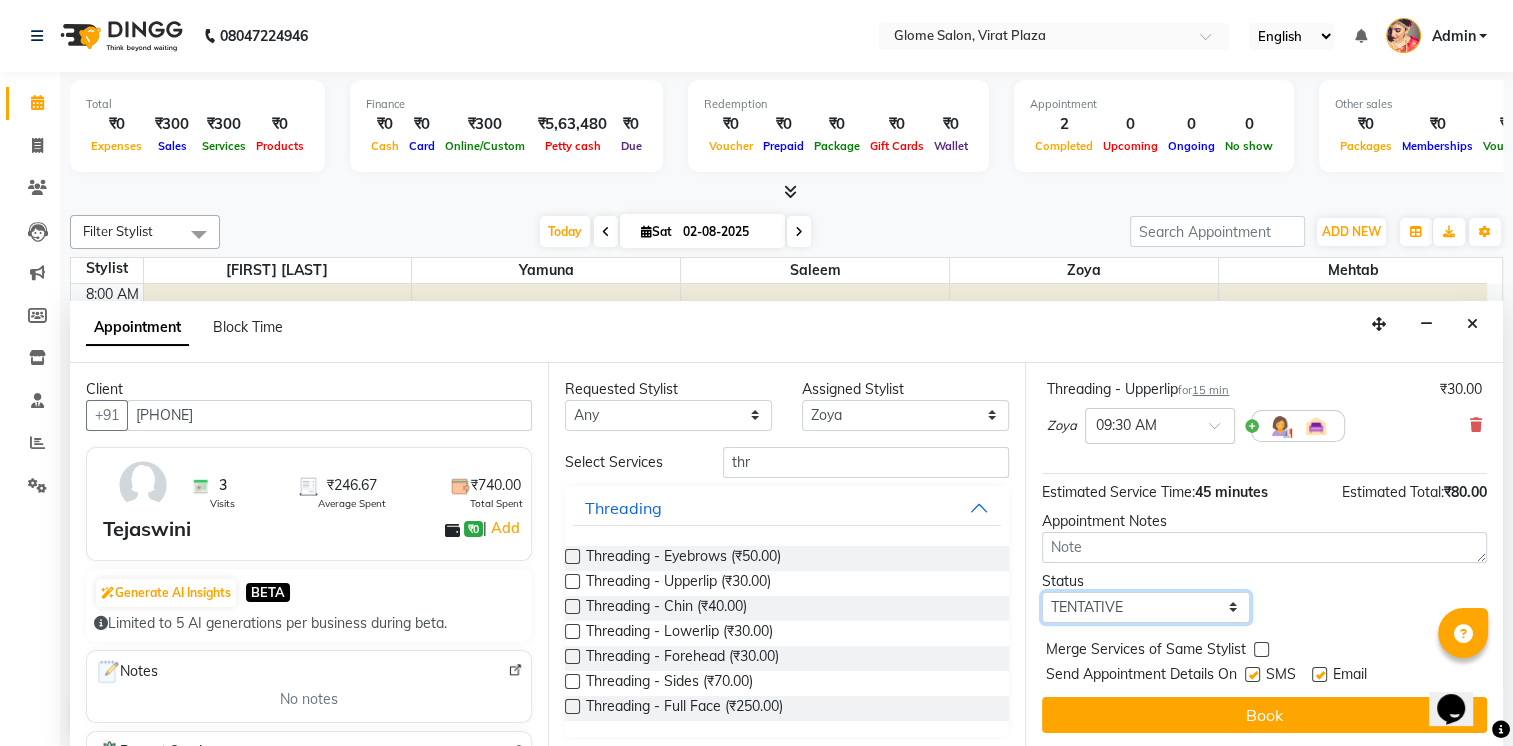 select on "confirm booking" 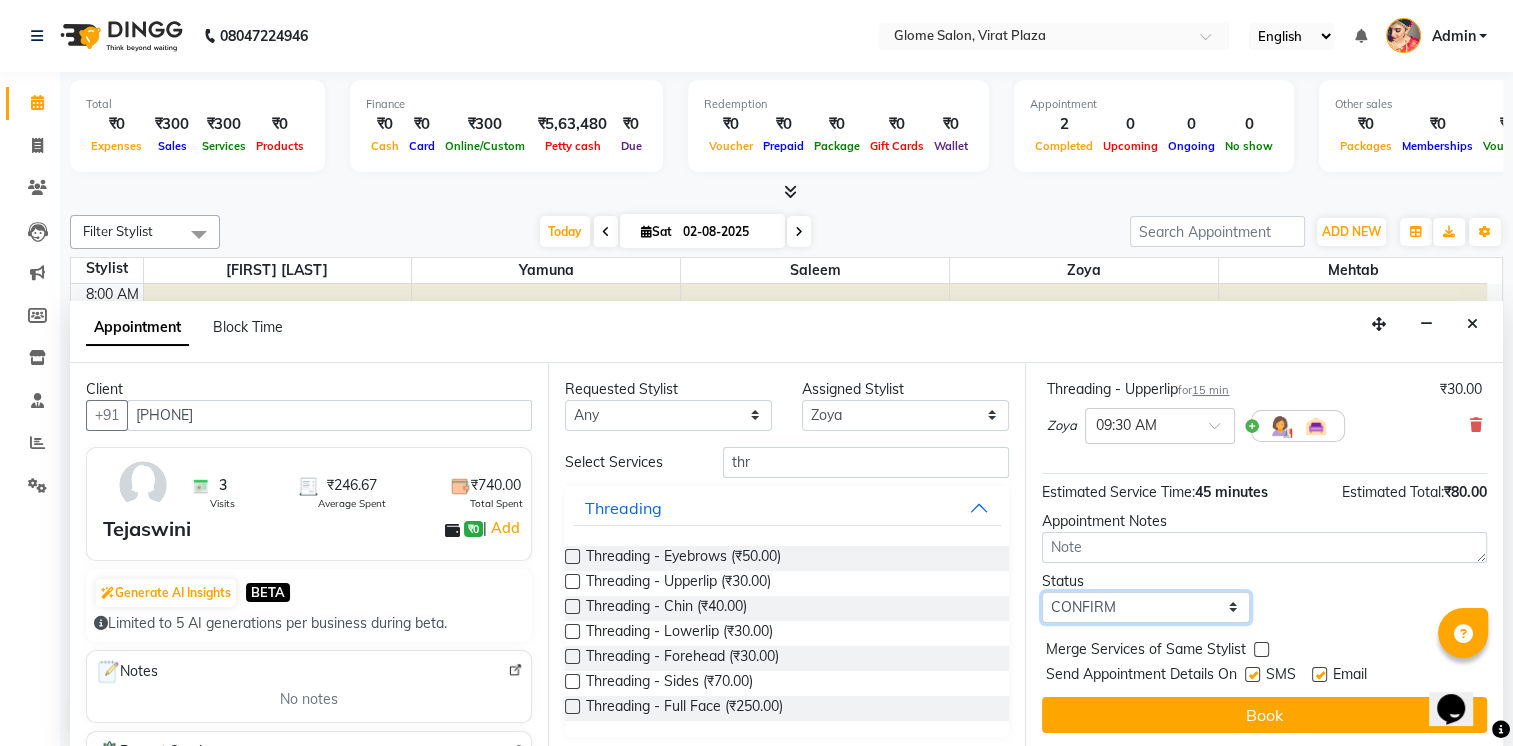 click on "Select TENTATIVE CONFIRM CHECK-IN UPCOMING" at bounding box center (1145, 607) 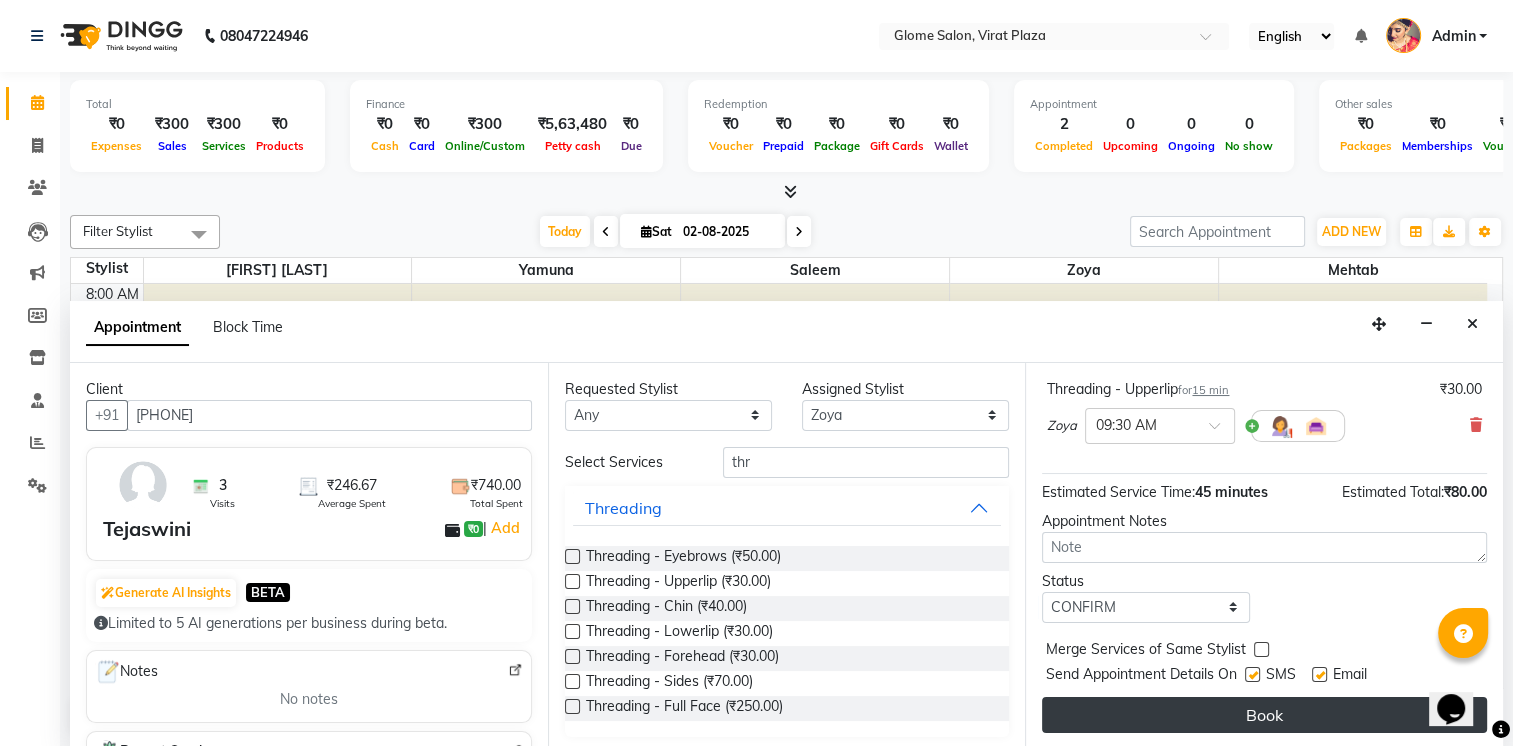 drag, startPoint x: 1081, startPoint y: 702, endPoint x: 1101, endPoint y: 694, distance: 21.540659 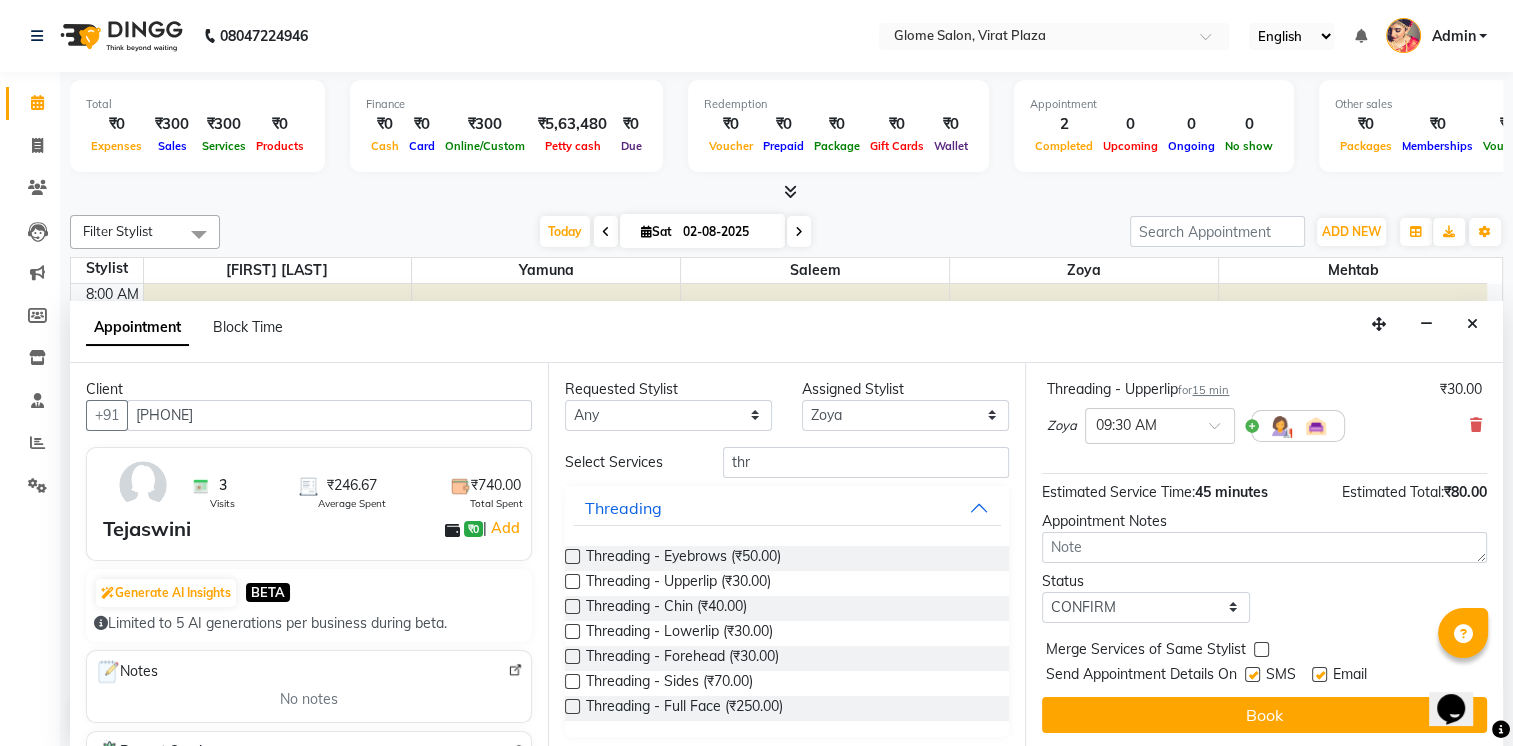 click on "Book" at bounding box center [1264, 715] 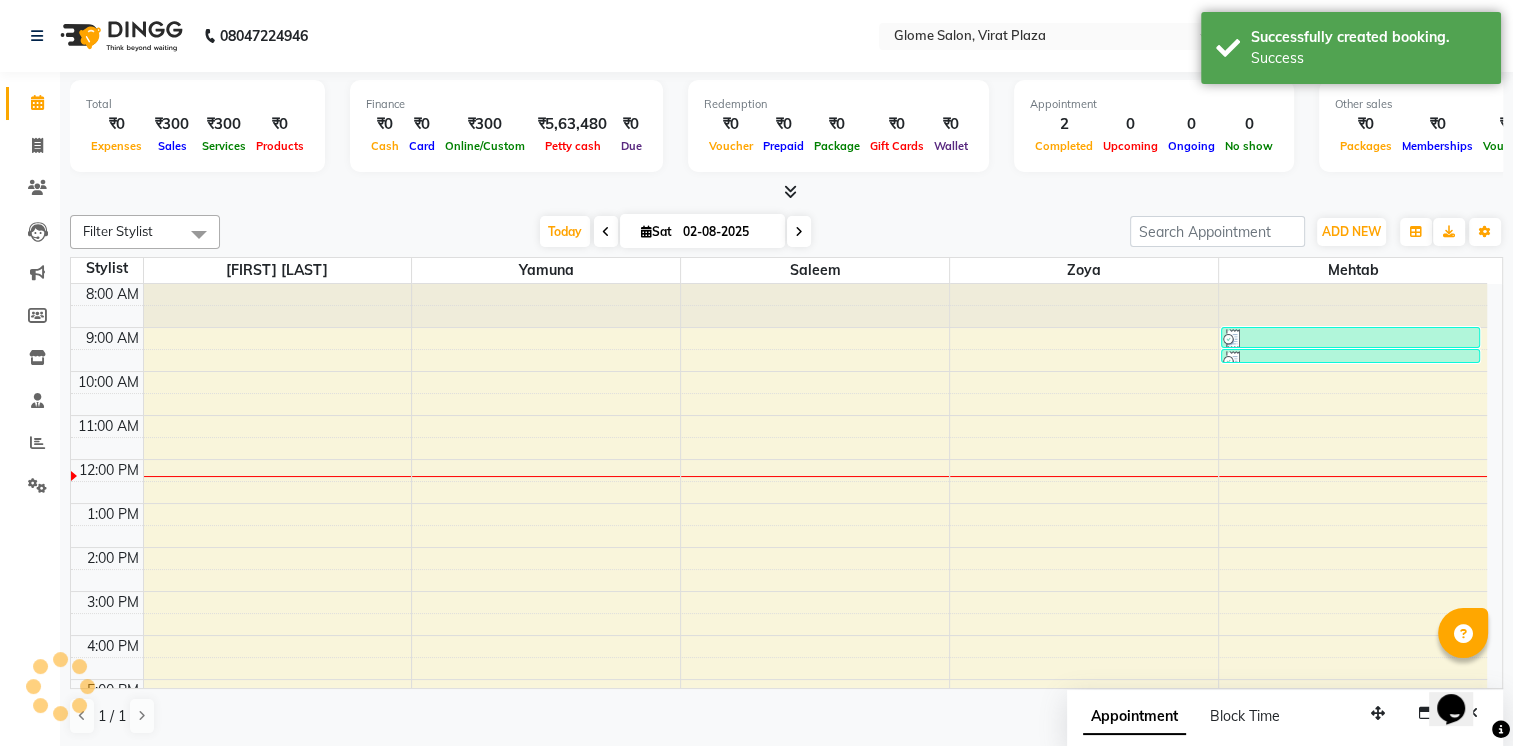 scroll, scrollTop: 0, scrollLeft: 0, axis: both 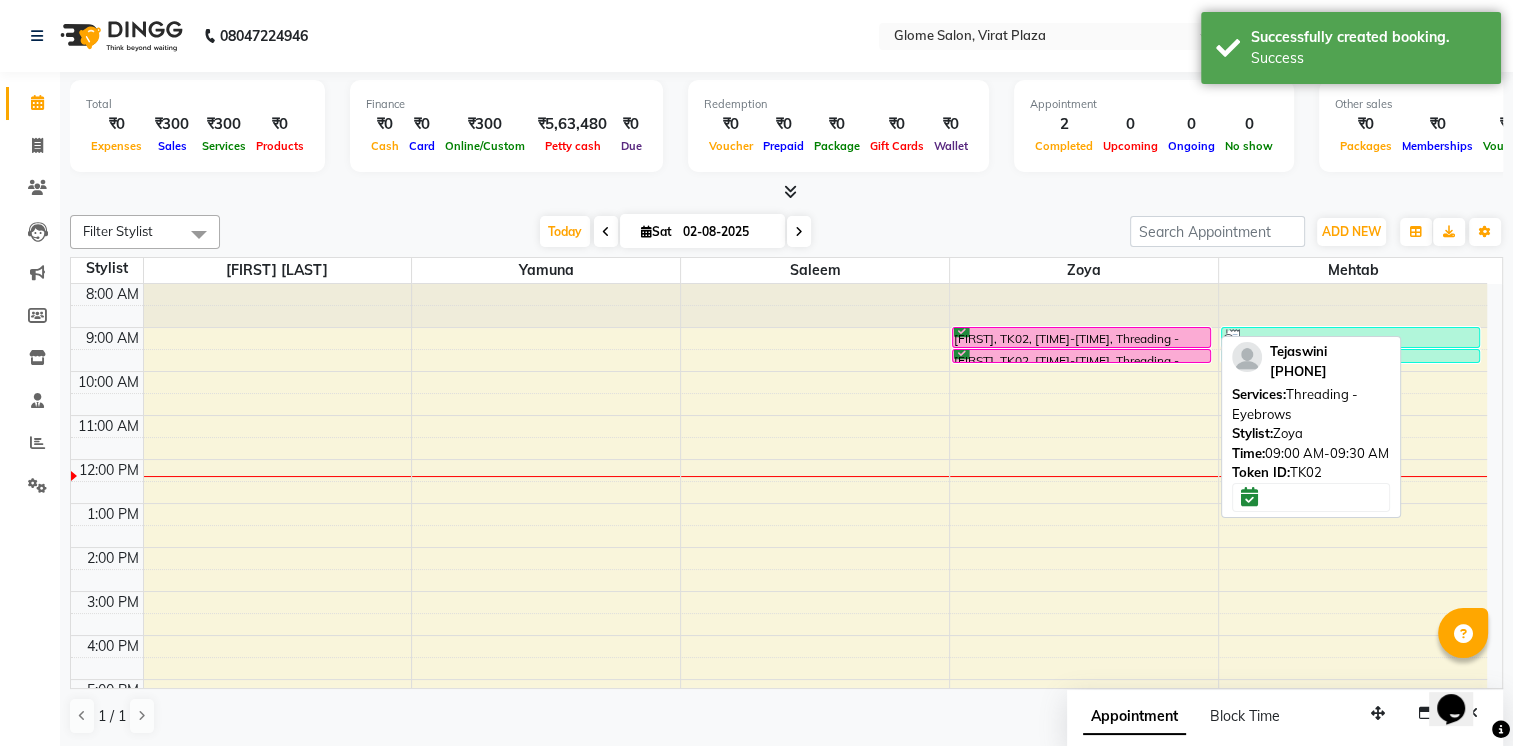 click at bounding box center [1081, 347] 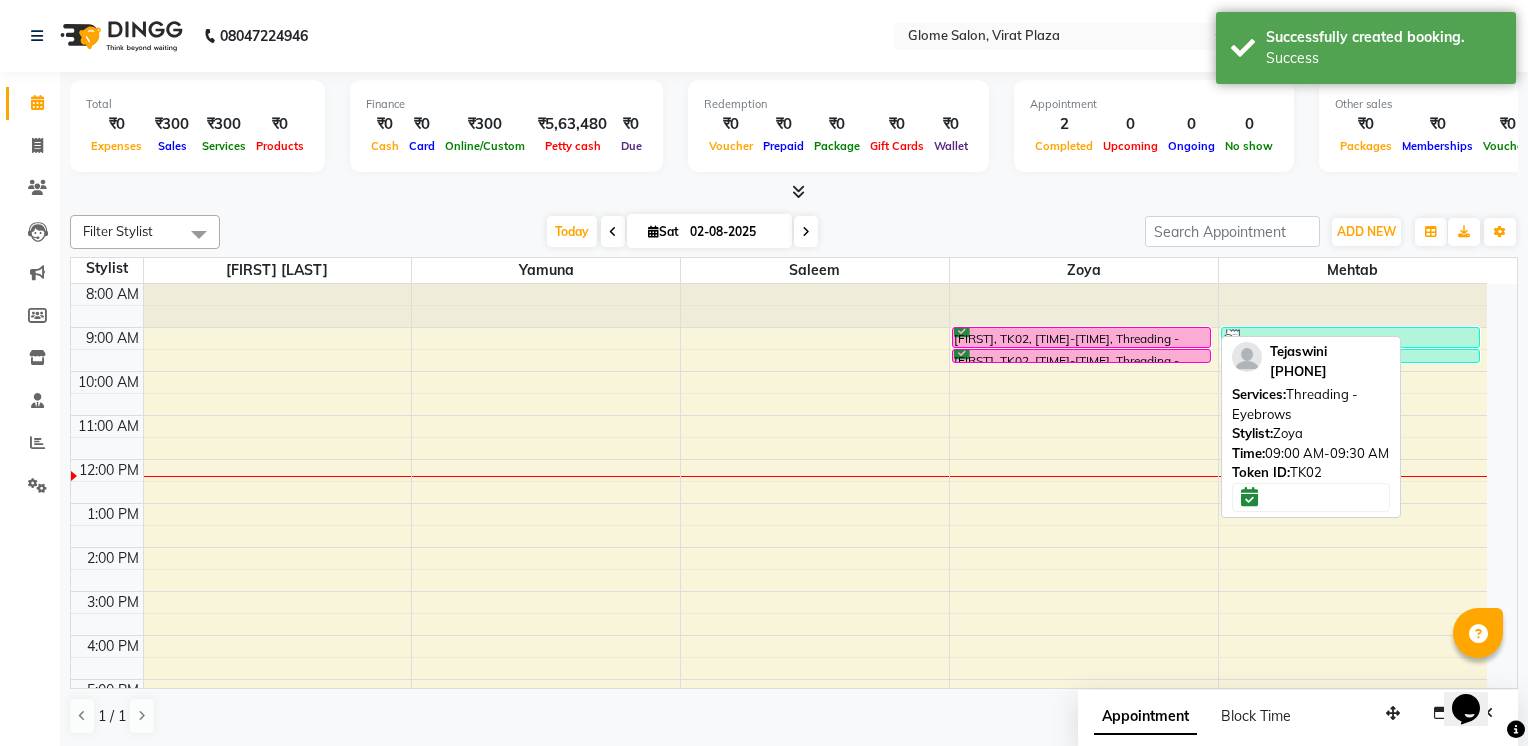 select on "6" 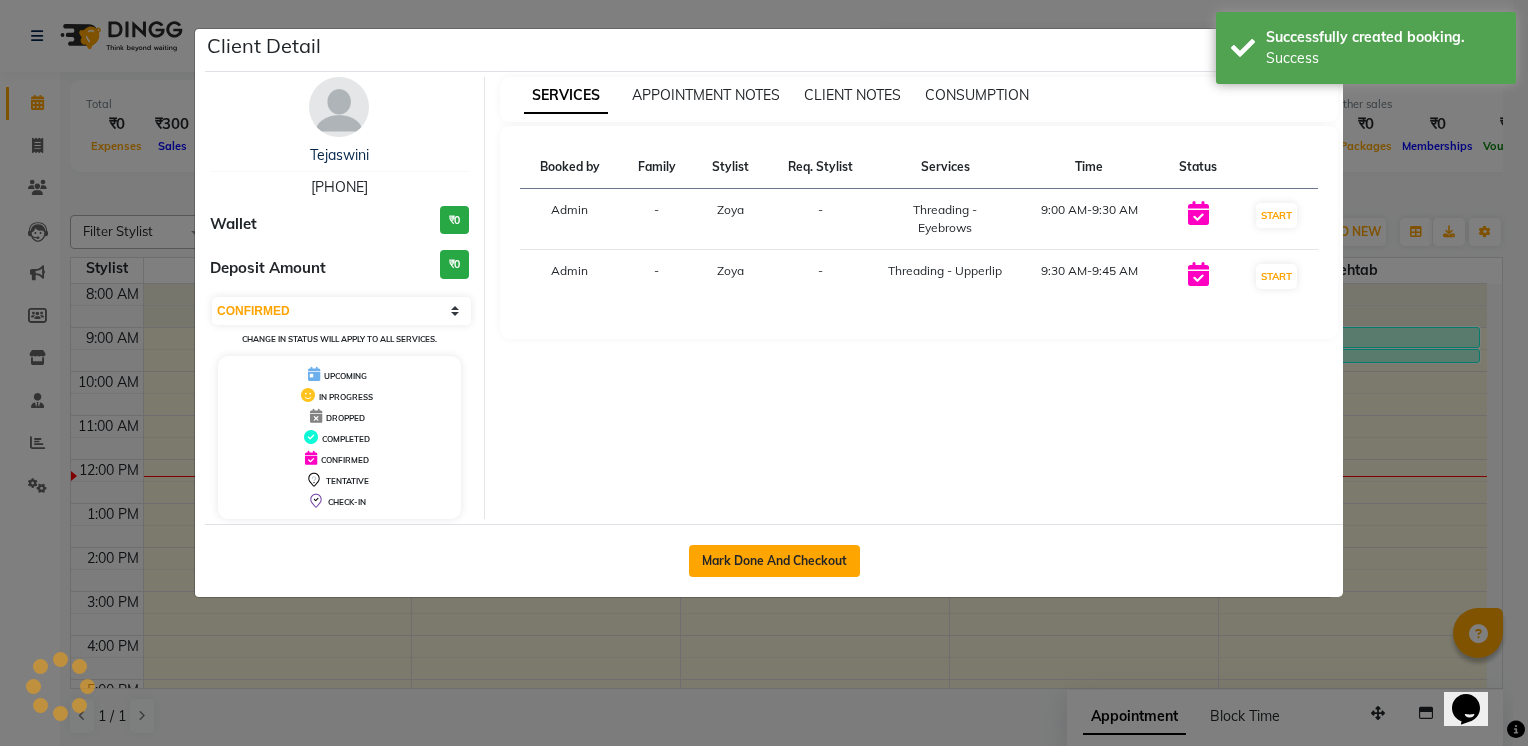 click on "Mark Done And Checkout" 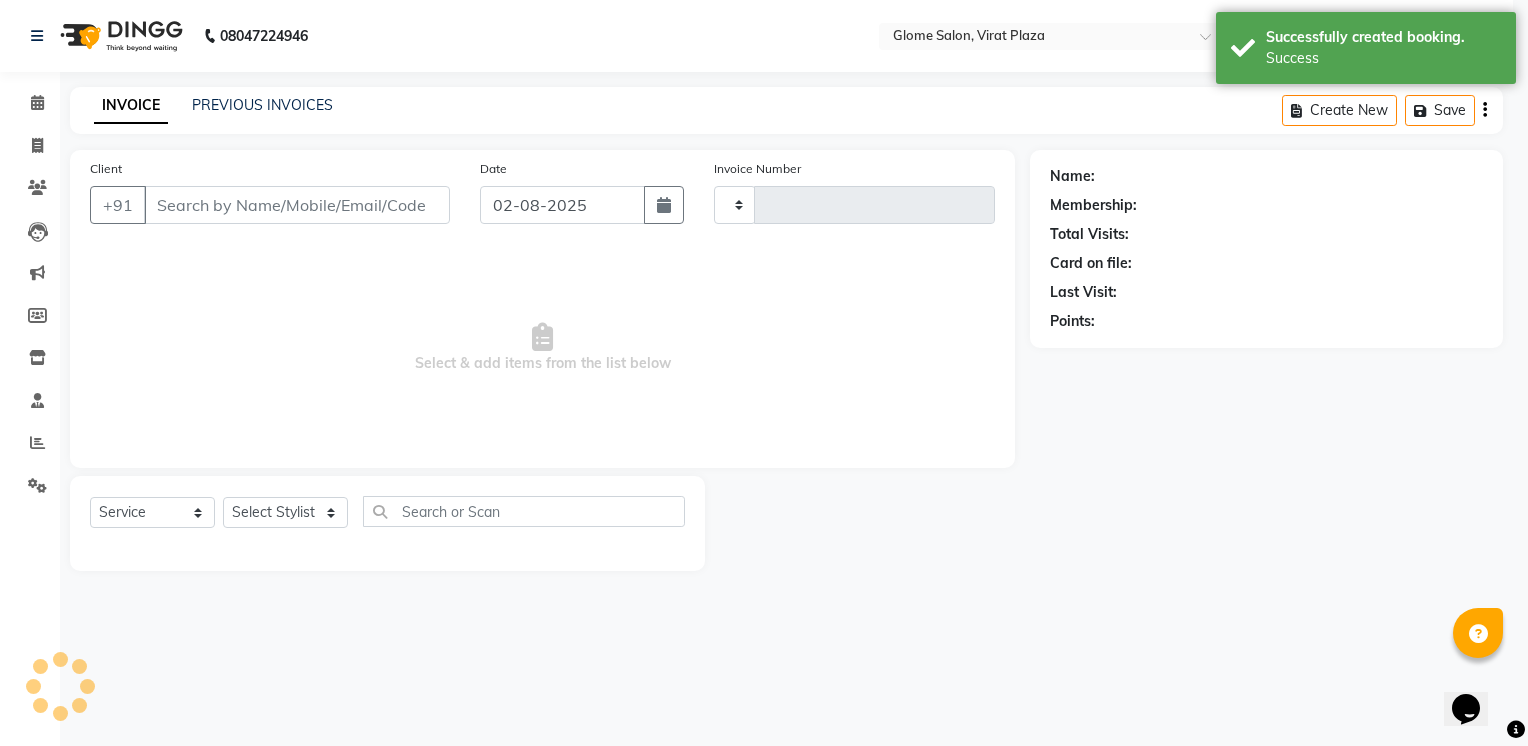 type on "1719" 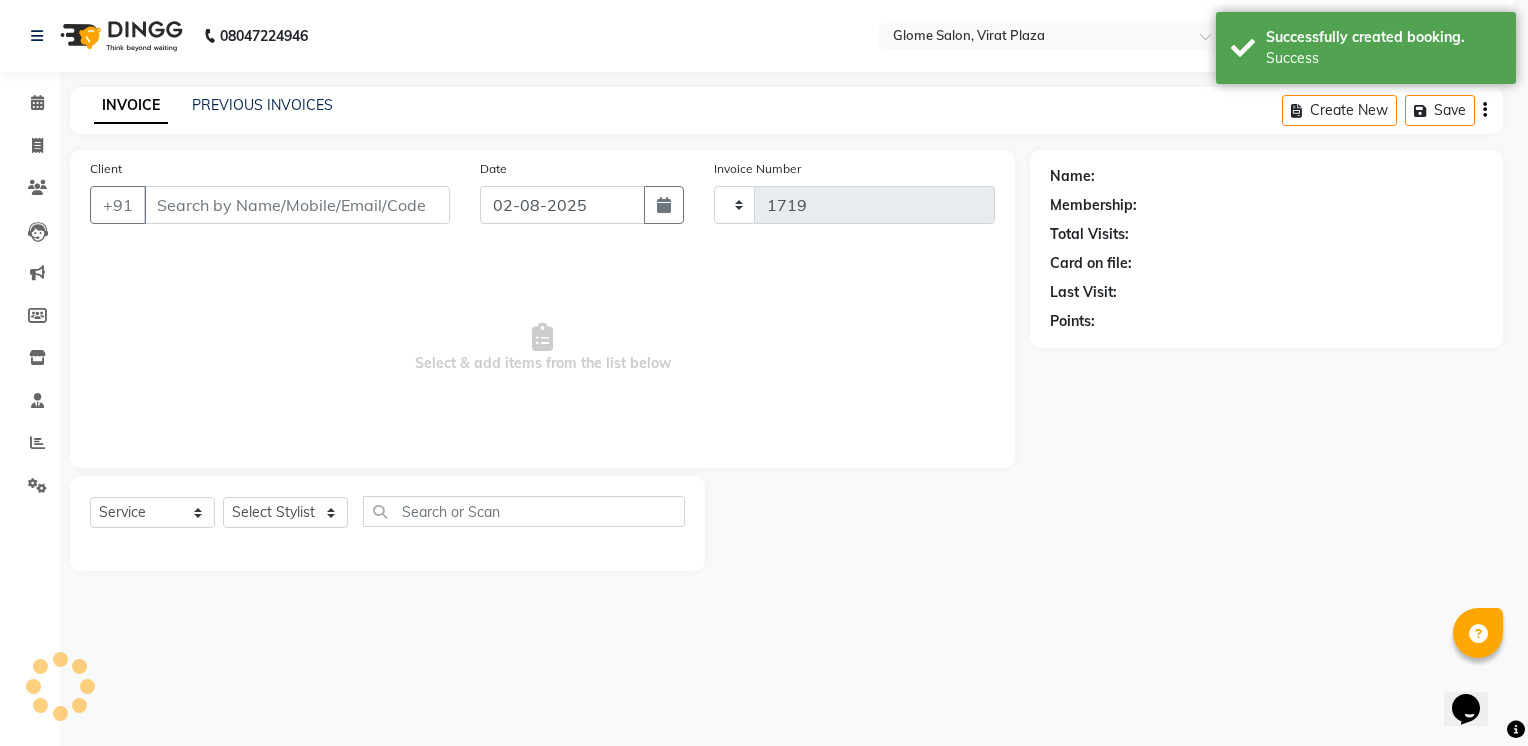 select on "5199" 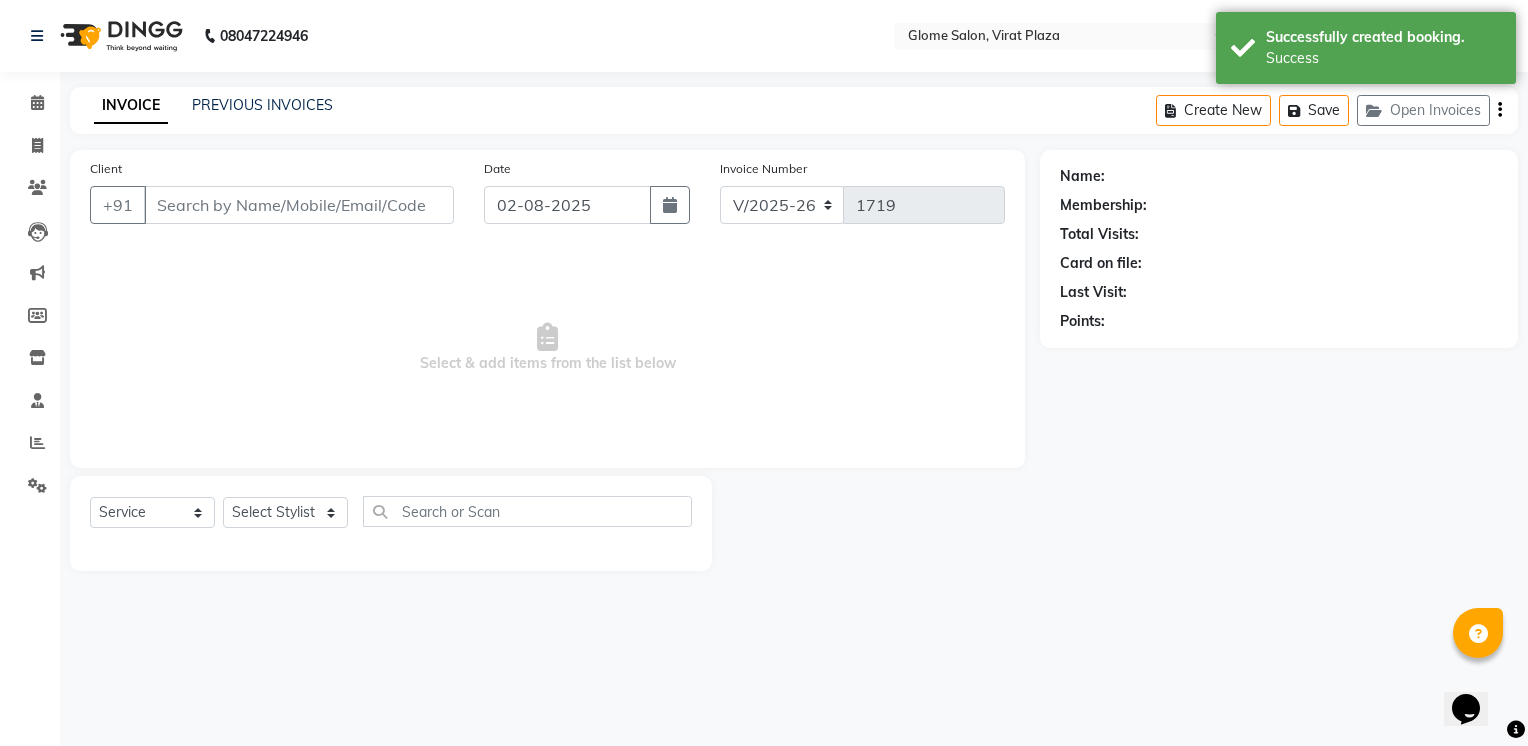 type on "[PHONE]" 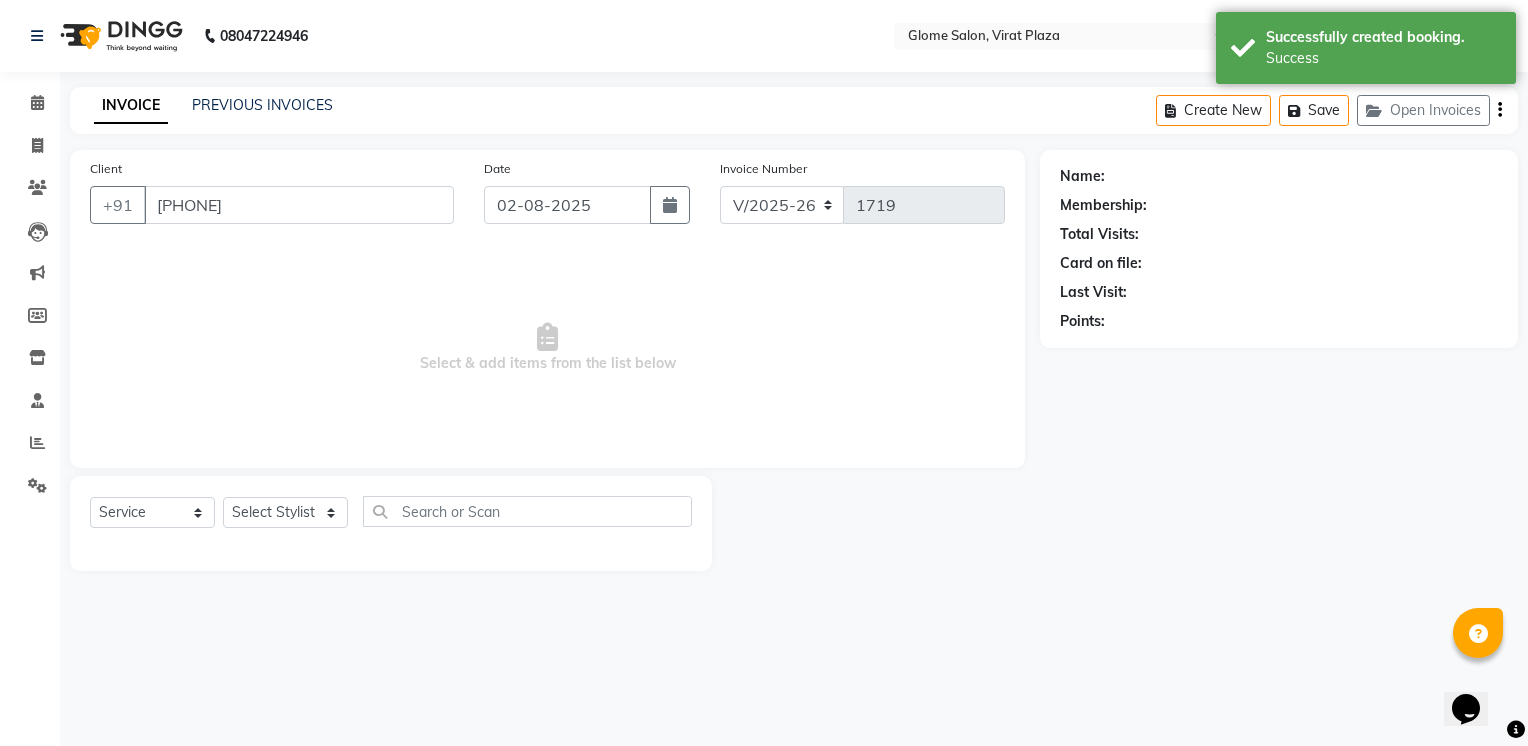 select on "63052" 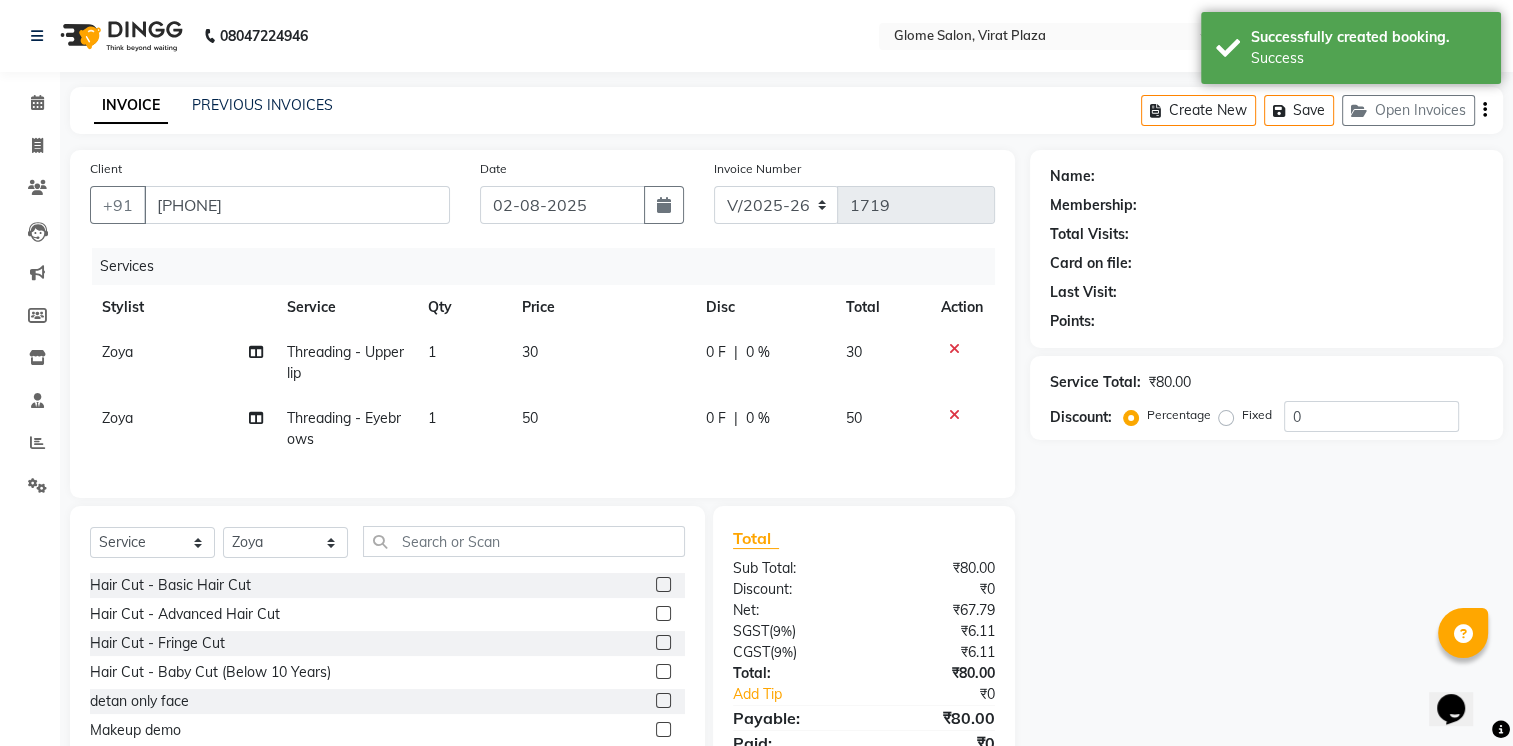 select on "1: Object" 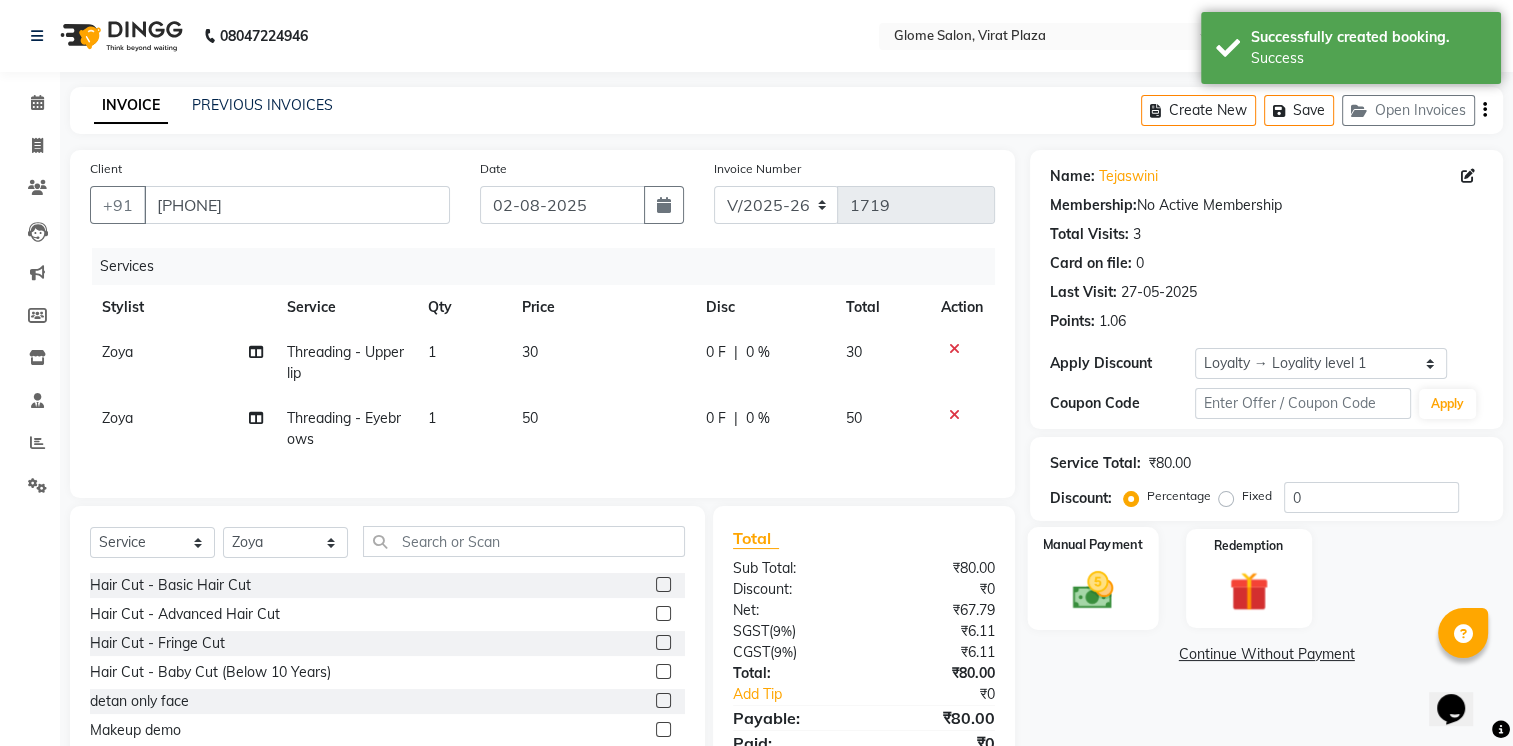 scroll, scrollTop: 100, scrollLeft: 0, axis: vertical 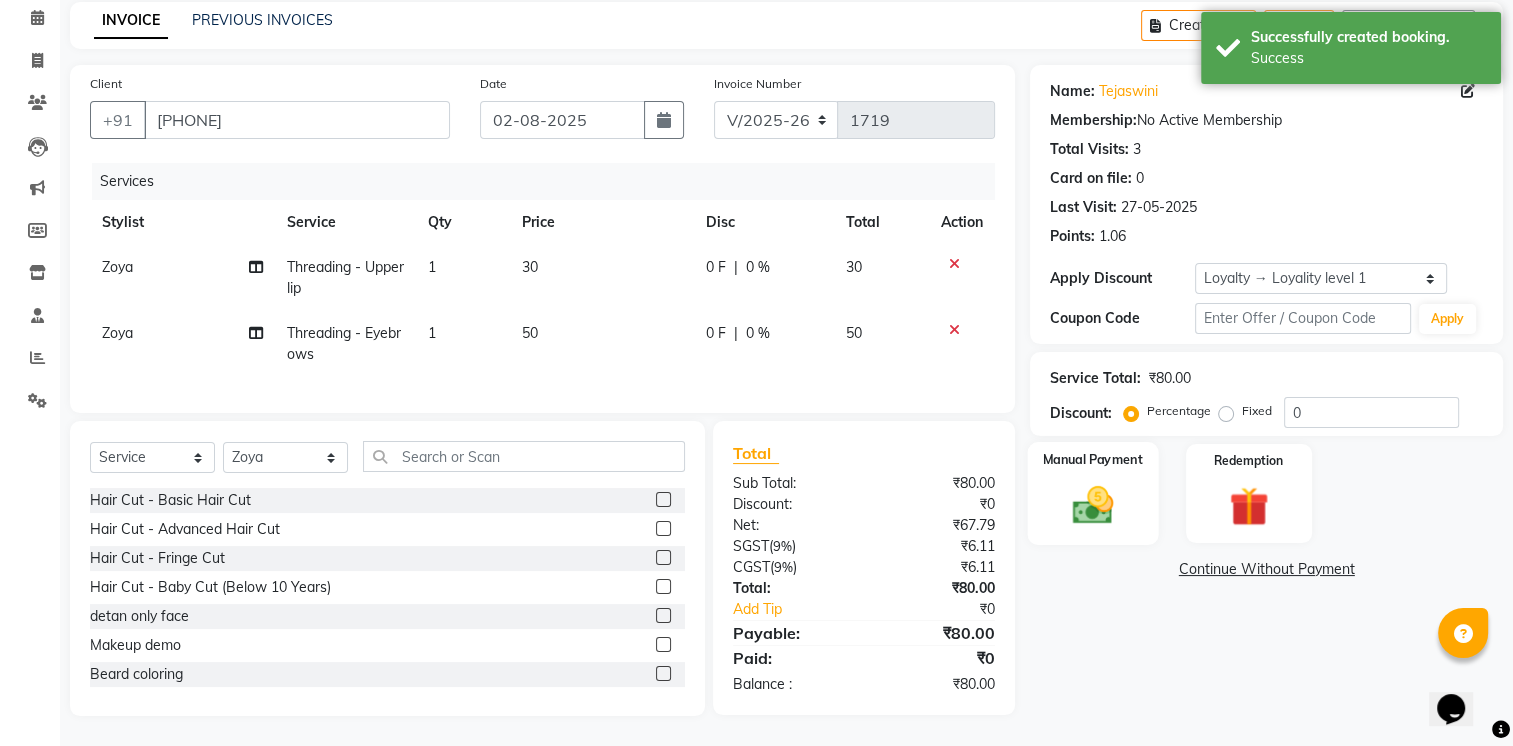 click 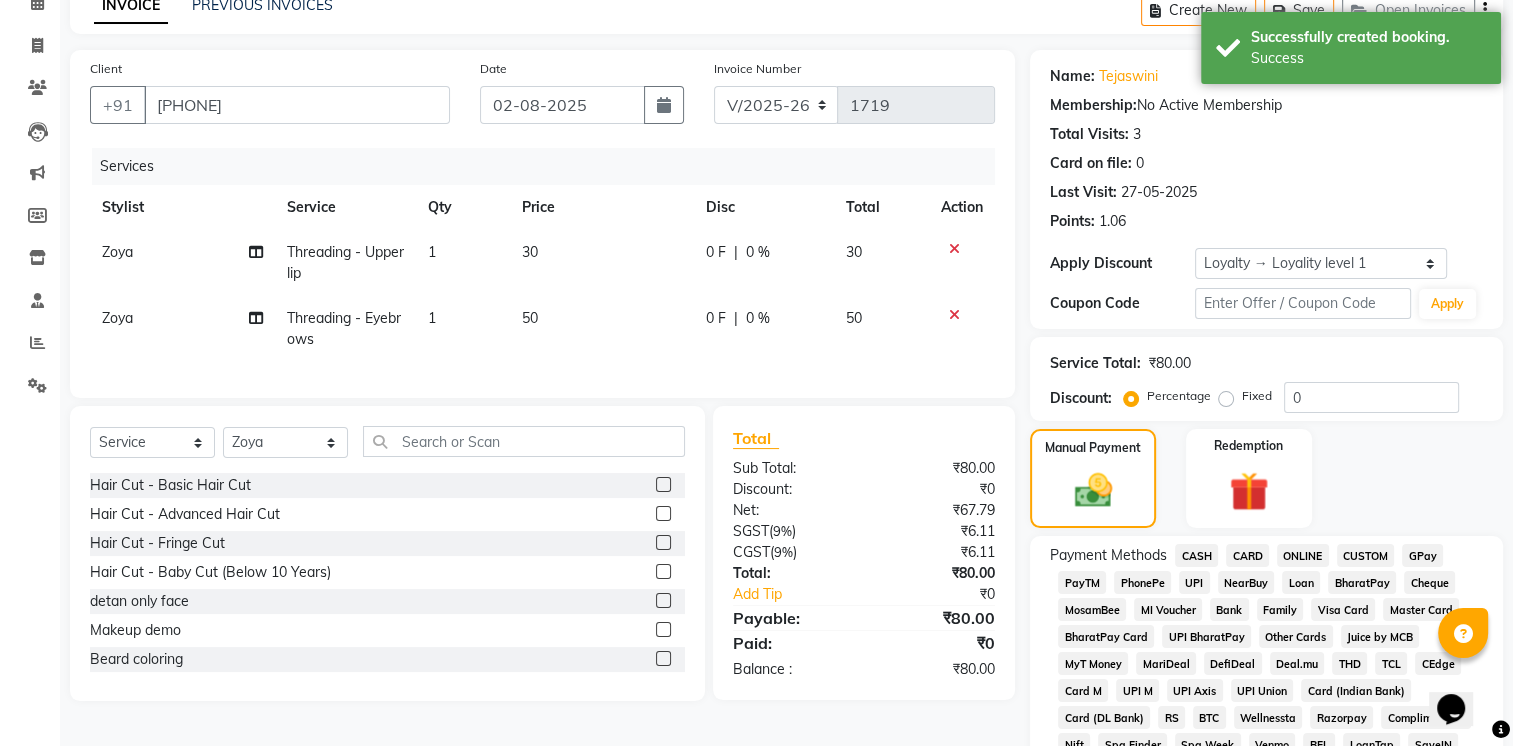 click on "UPI" 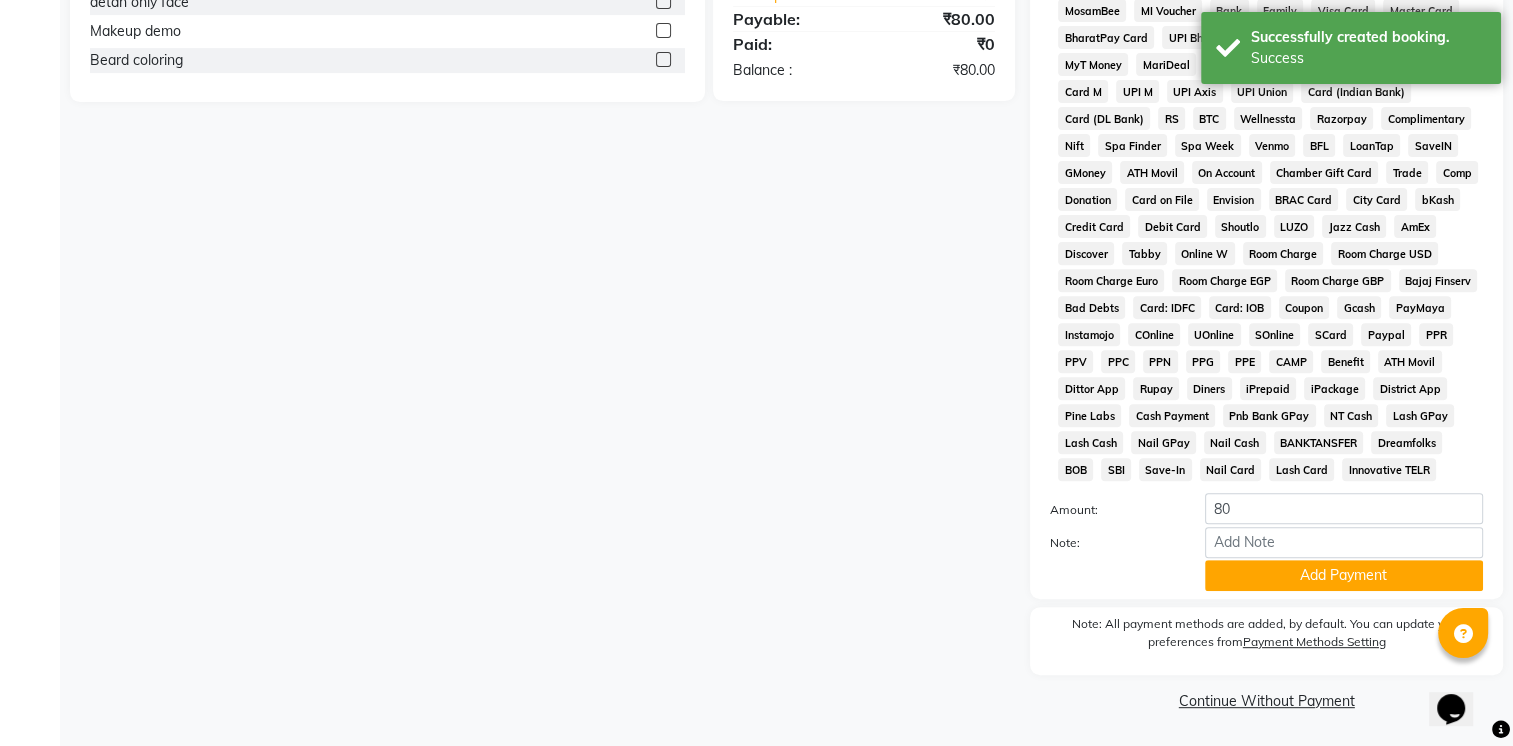scroll, scrollTop: 716, scrollLeft: 0, axis: vertical 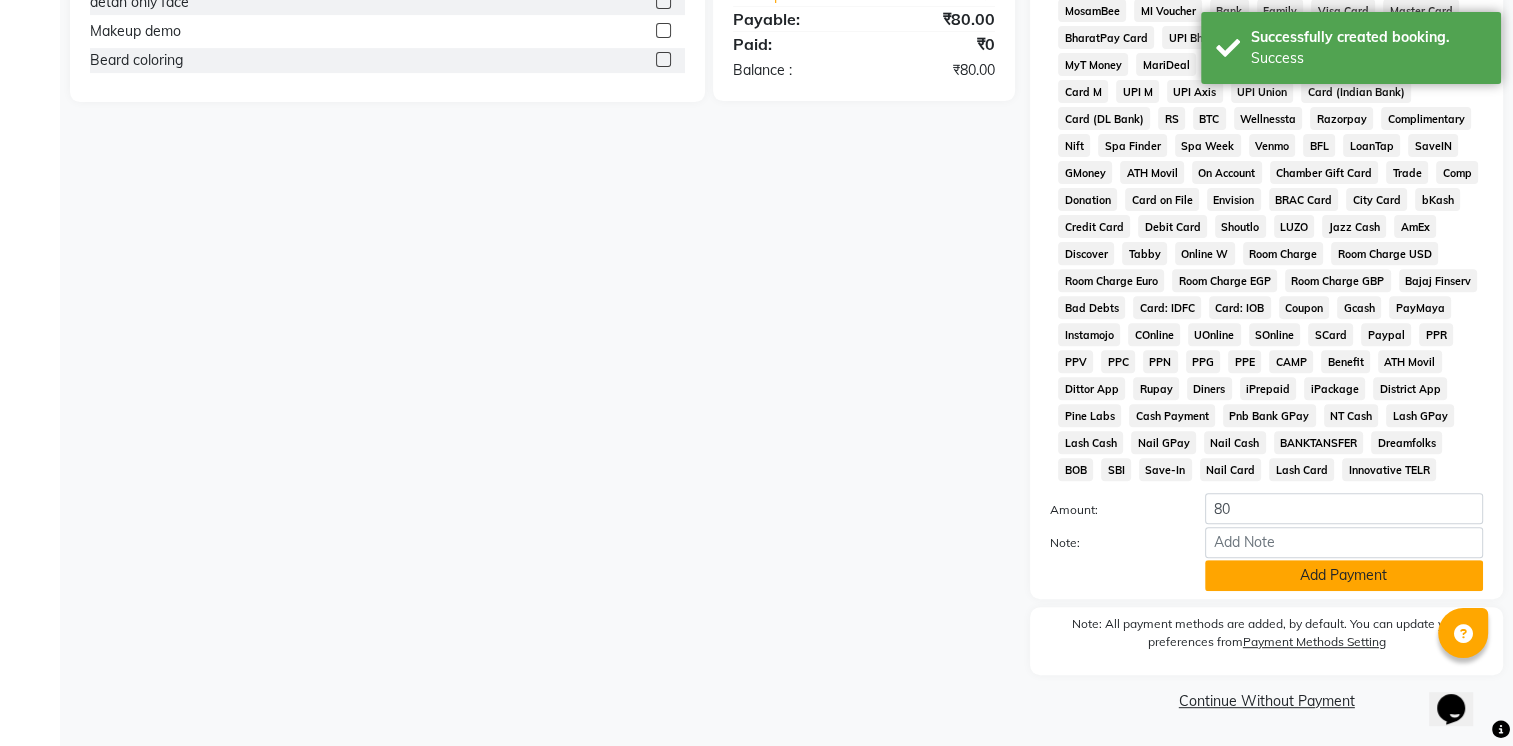 click on "Add Payment" 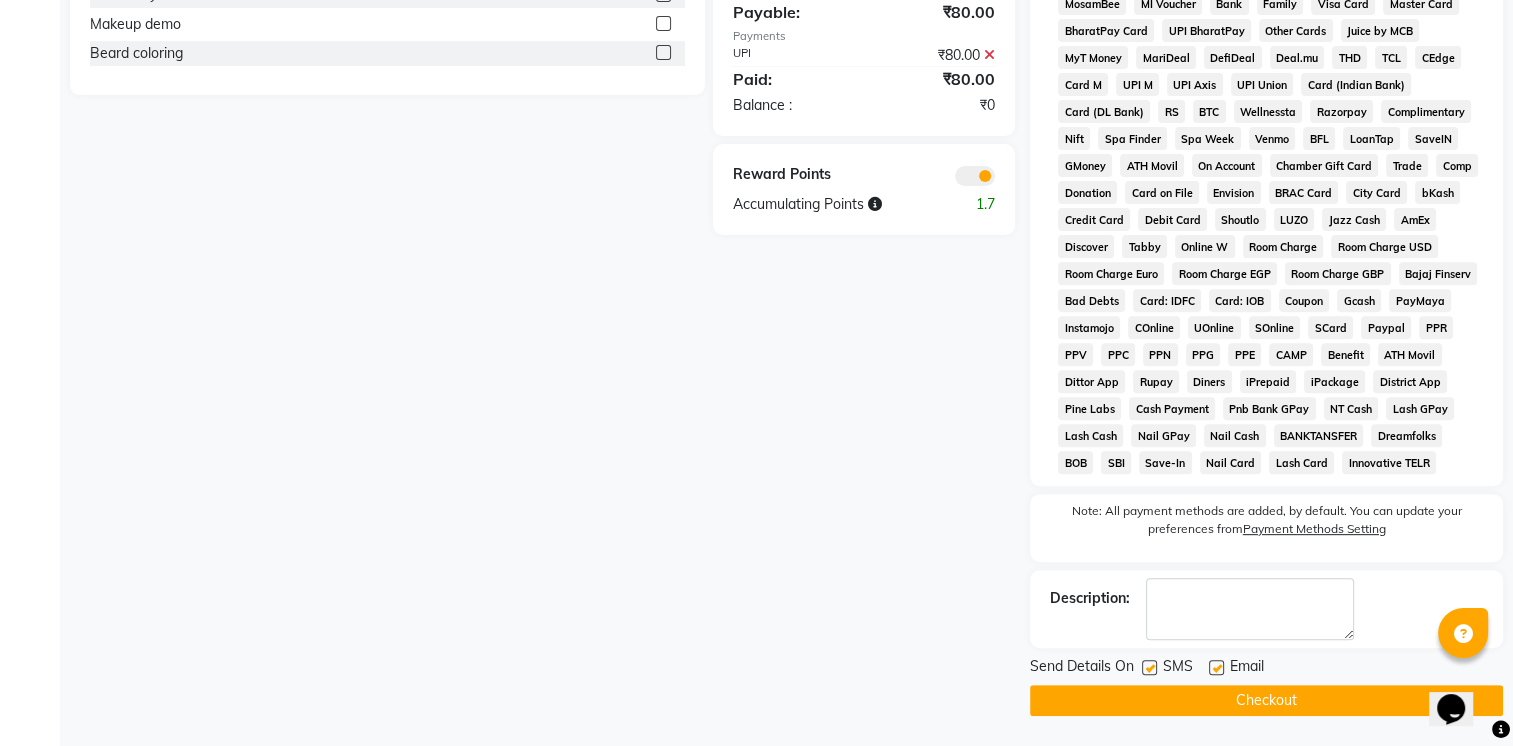 drag, startPoint x: 1308, startPoint y: 724, endPoint x: 1308, endPoint y: 706, distance: 18 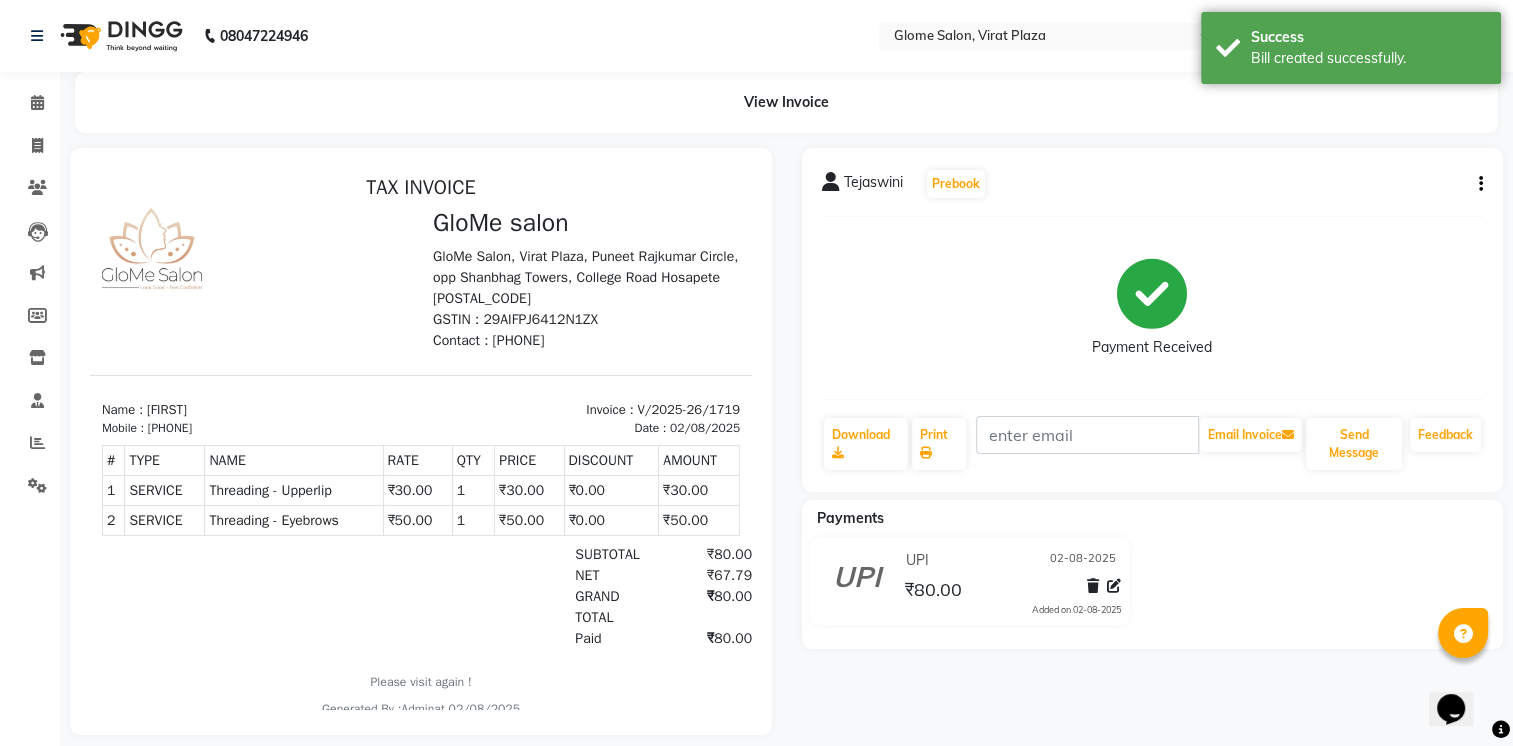 scroll, scrollTop: 0, scrollLeft: 0, axis: both 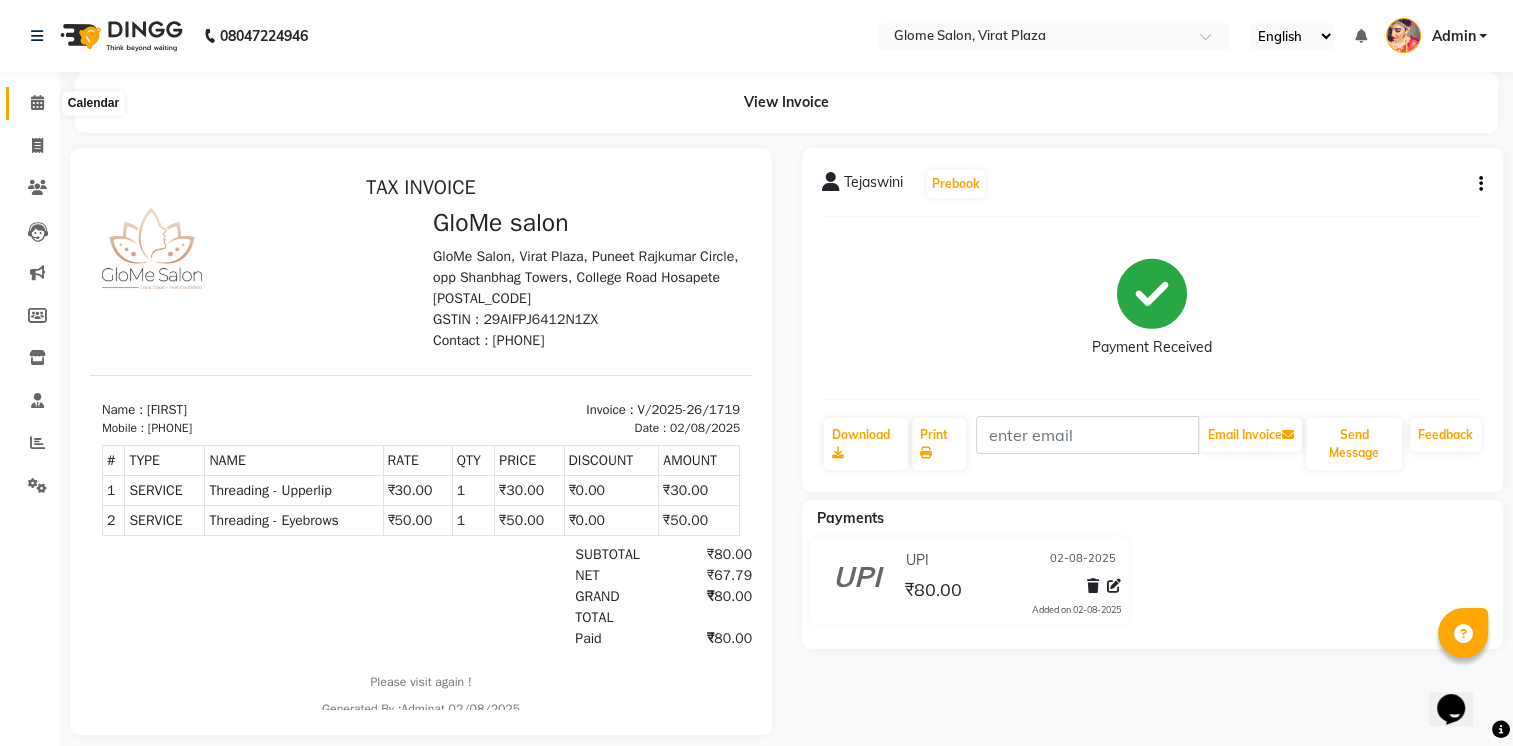 click 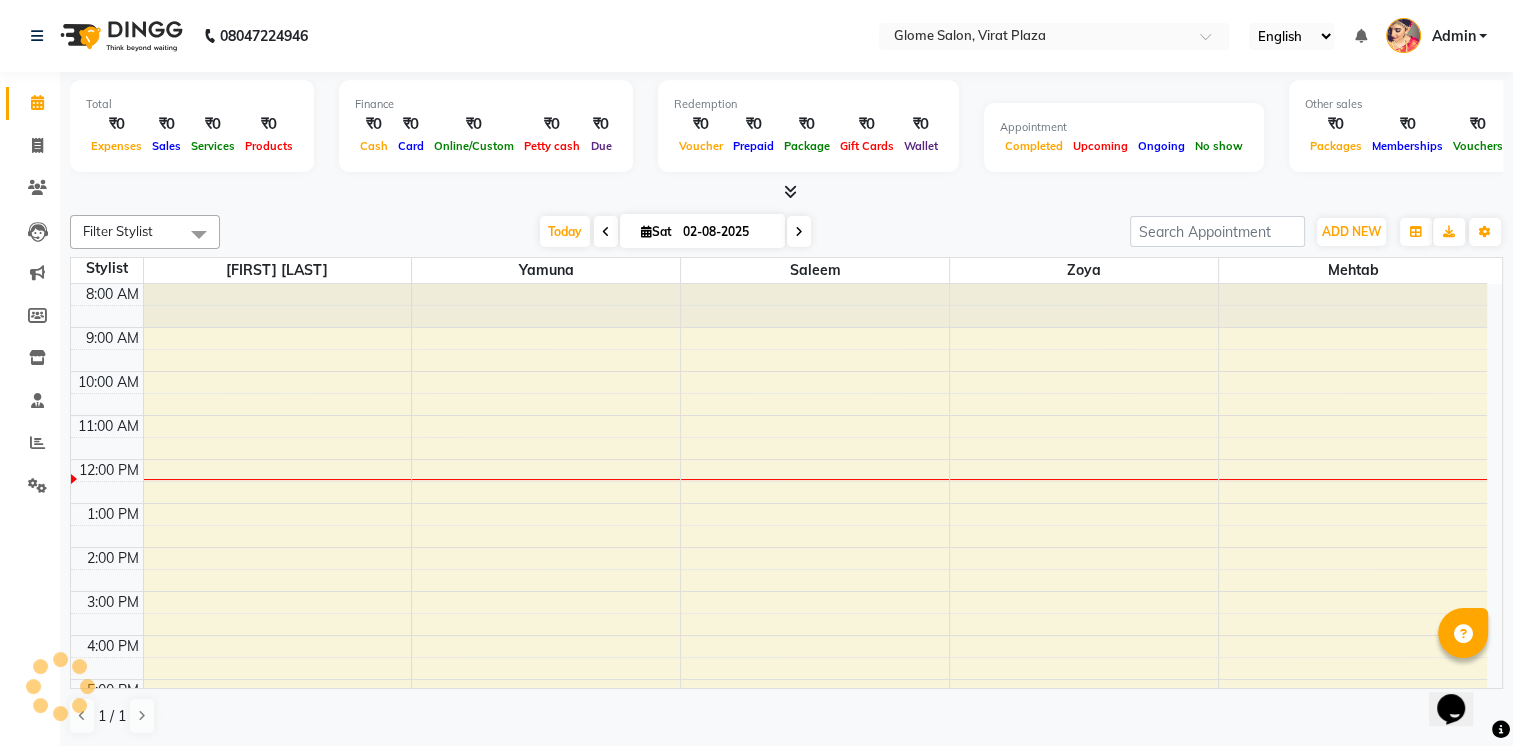 scroll, scrollTop: 0, scrollLeft: 0, axis: both 